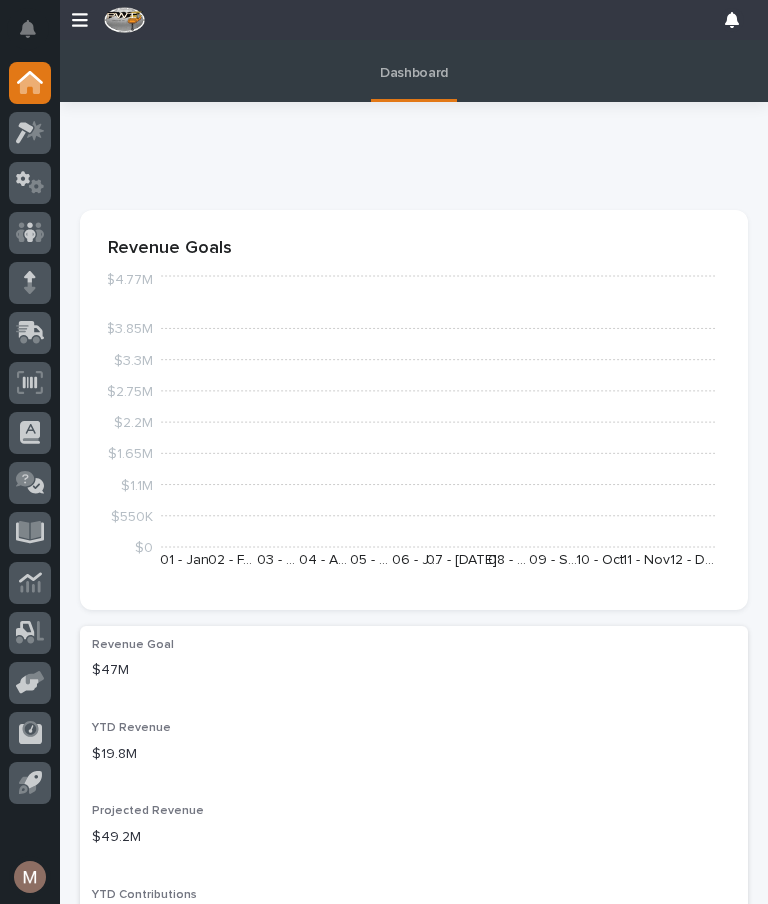 scroll, scrollTop: 0, scrollLeft: 0, axis: both 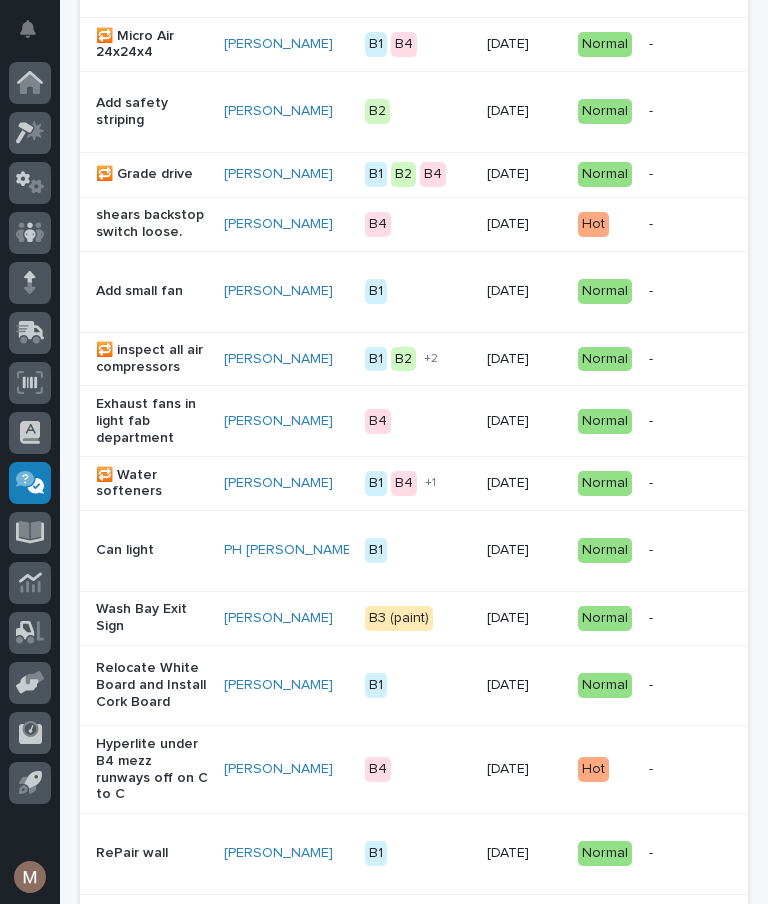 click on "Normal" at bounding box center [605, 685] 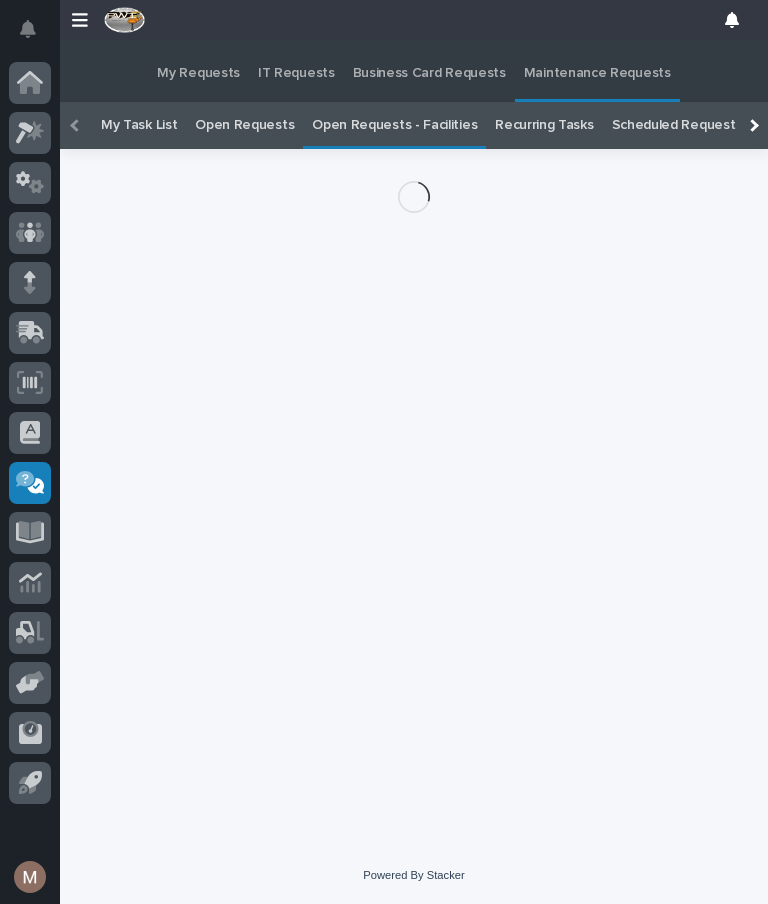 scroll, scrollTop: 0, scrollLeft: 0, axis: both 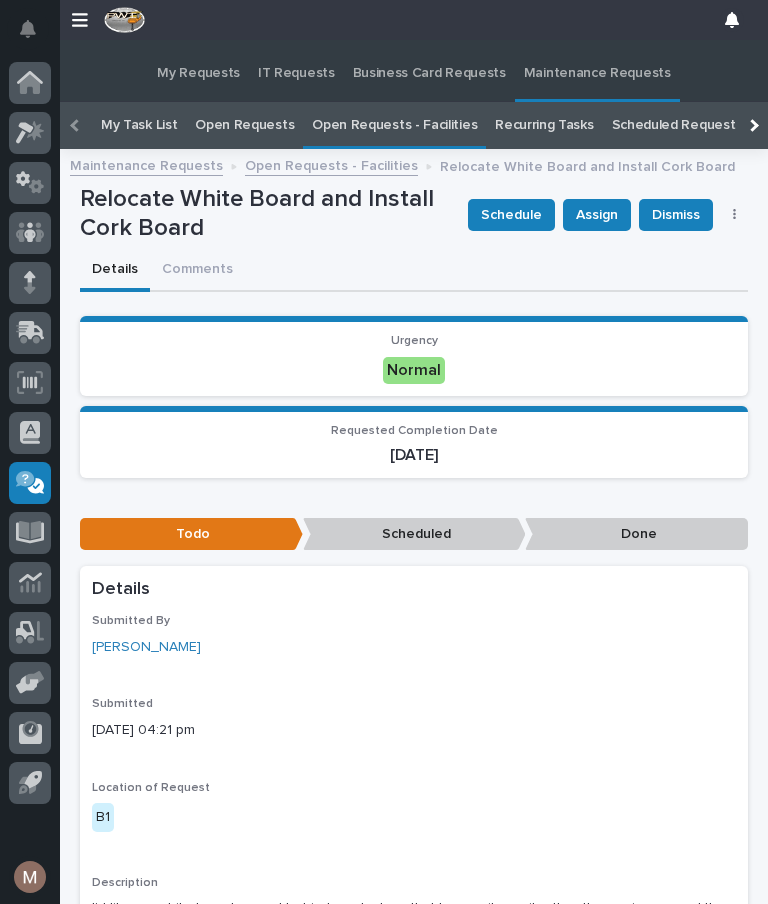 click on "Done" at bounding box center (636, 534) 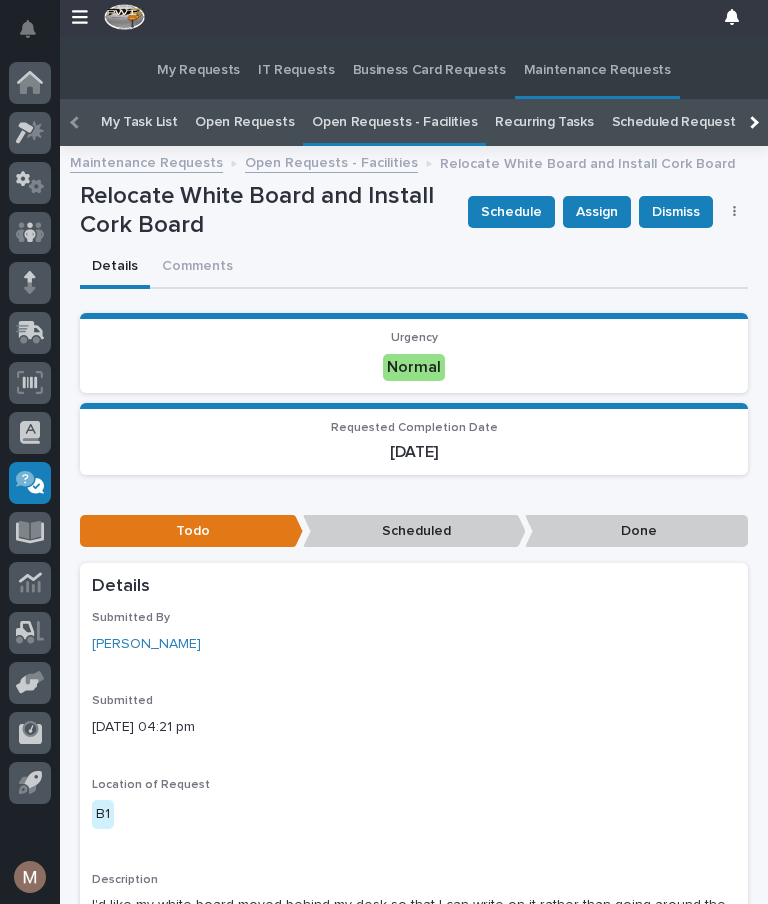 click on "Done" at bounding box center [636, 531] 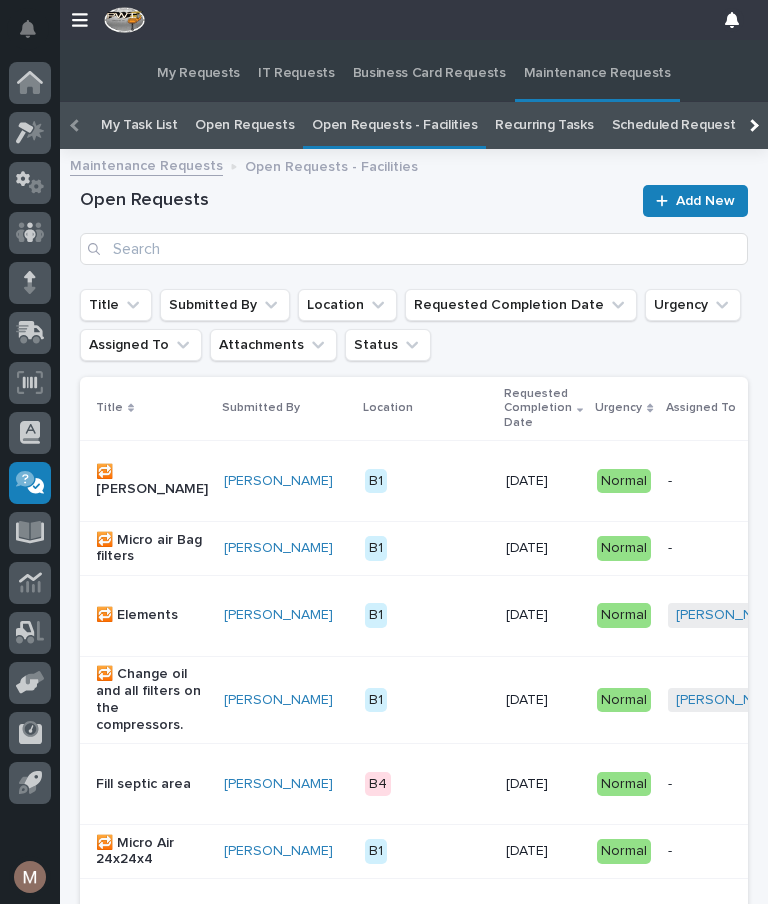 scroll, scrollTop: 0, scrollLeft: 0, axis: both 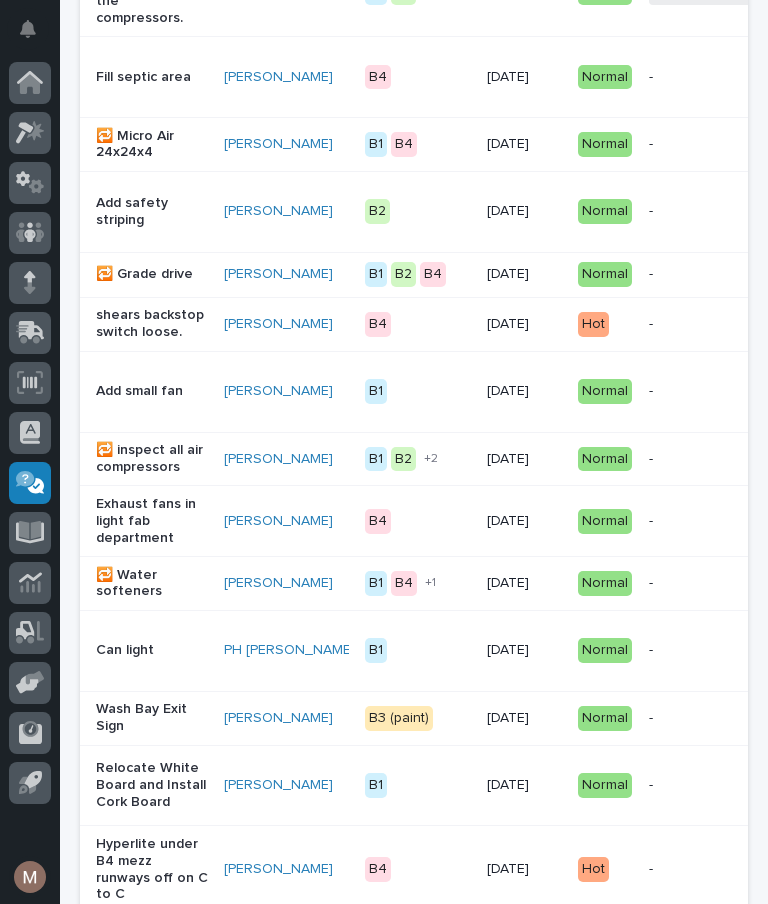 click on "Relocate White Board and Install Cork Board" at bounding box center (152, 785) 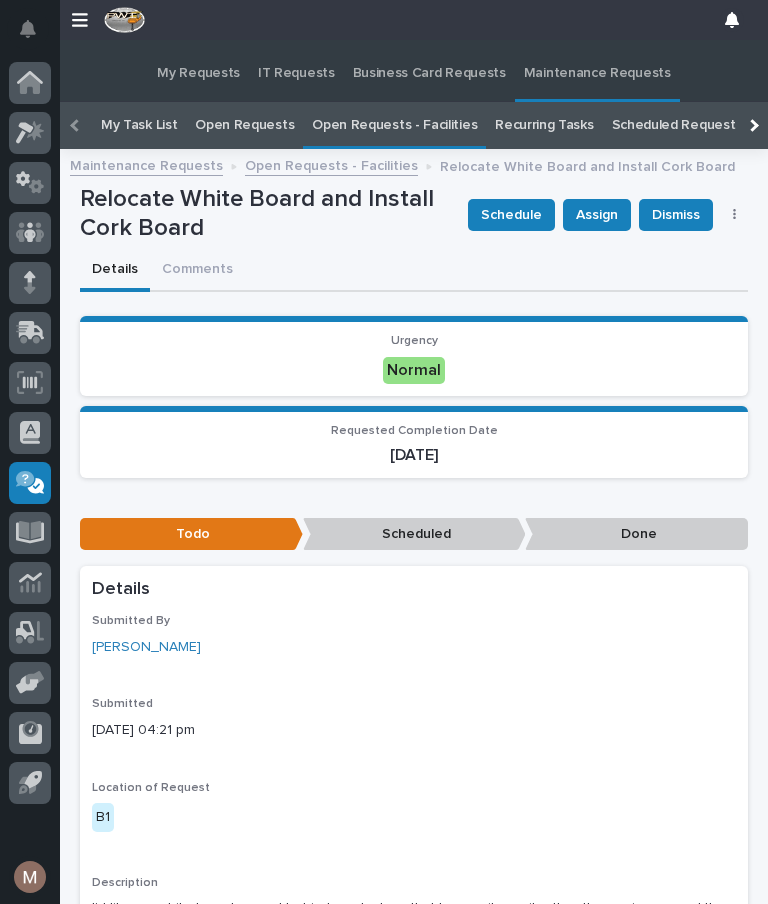 scroll, scrollTop: 102, scrollLeft: 0, axis: vertical 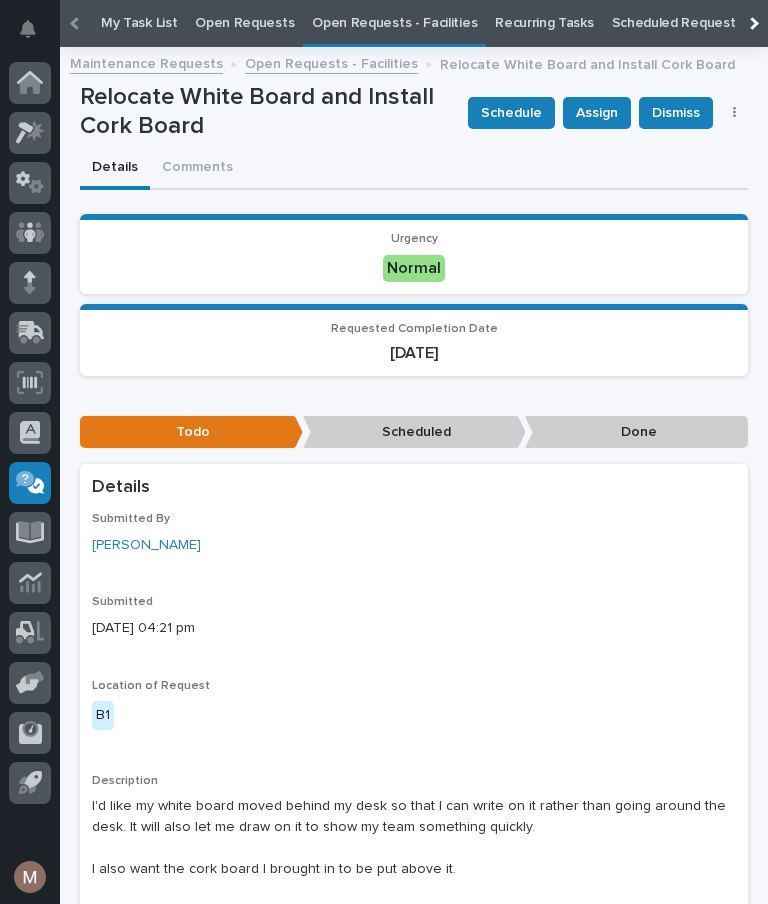 click on "Normal" at bounding box center [414, 268] 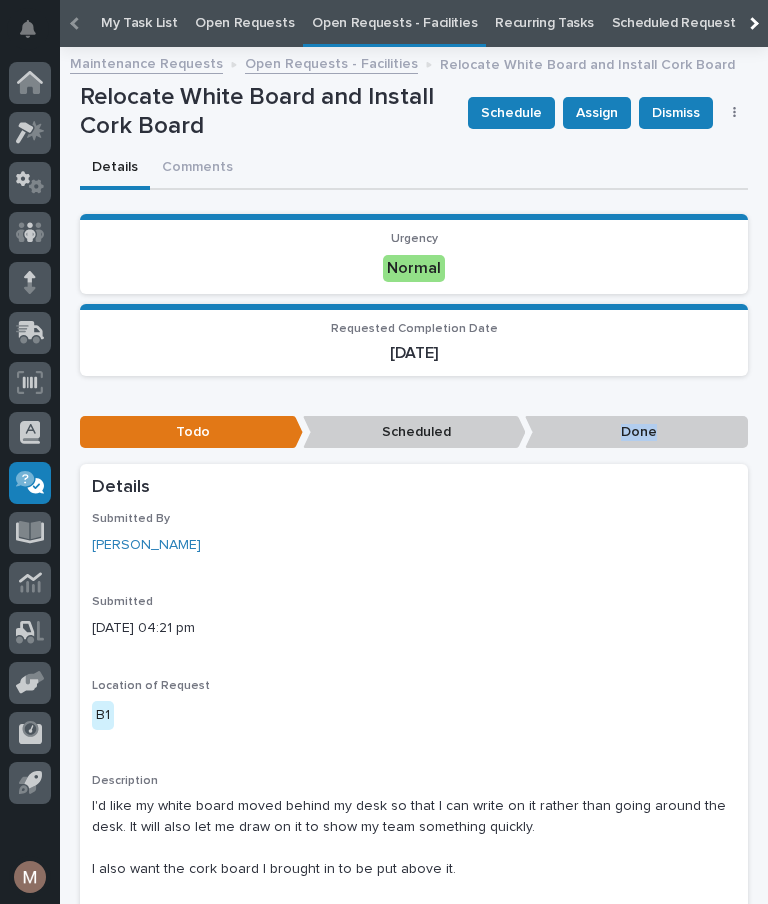 click on "Todo Scheduled Done" at bounding box center [414, 436] 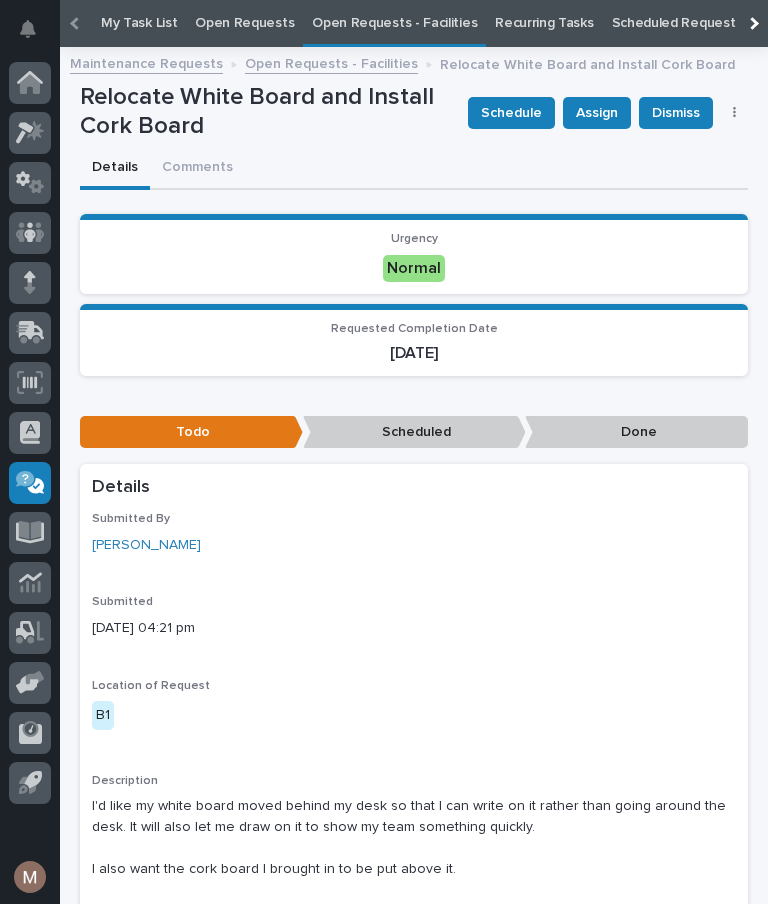 click on "Todo Scheduled Done" at bounding box center [414, 436] 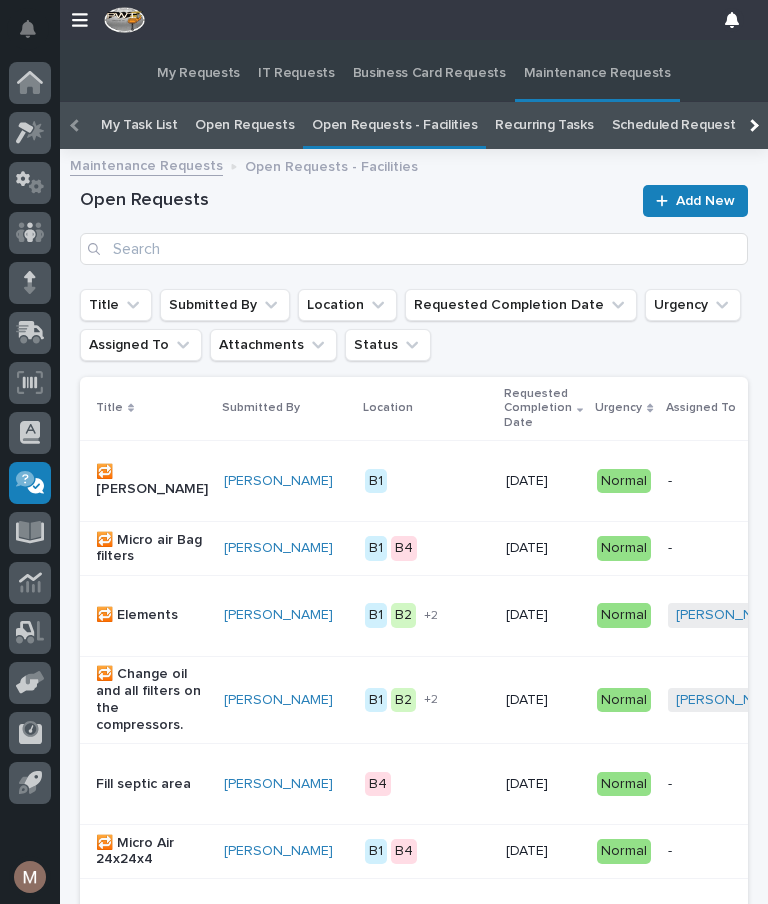 scroll, scrollTop: 102, scrollLeft: 0, axis: vertical 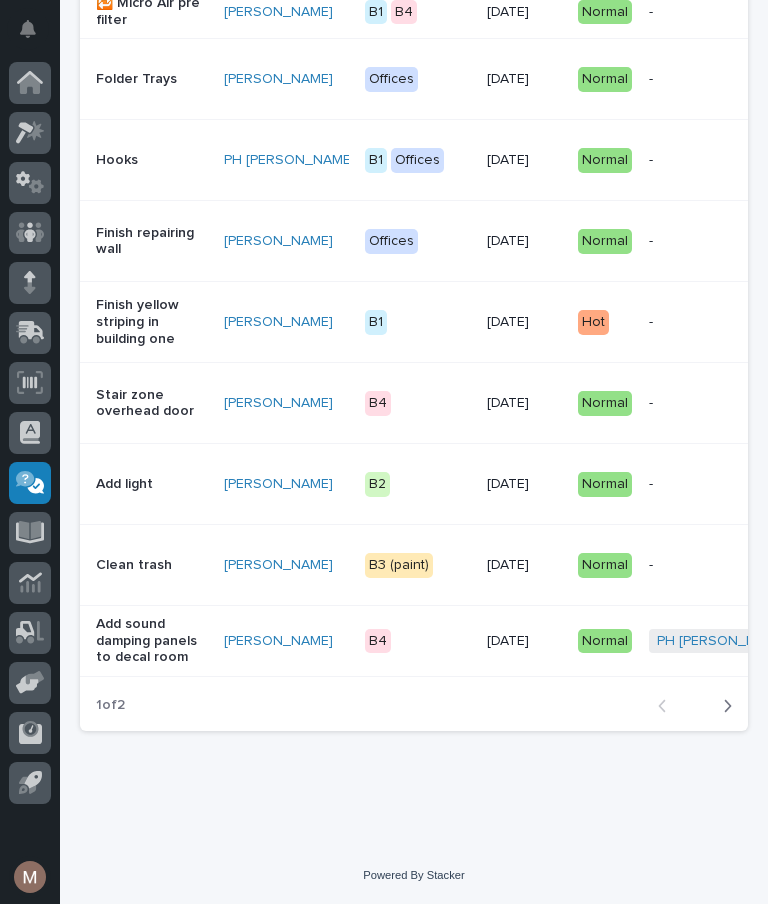 click on "Next" at bounding box center (721, 706) 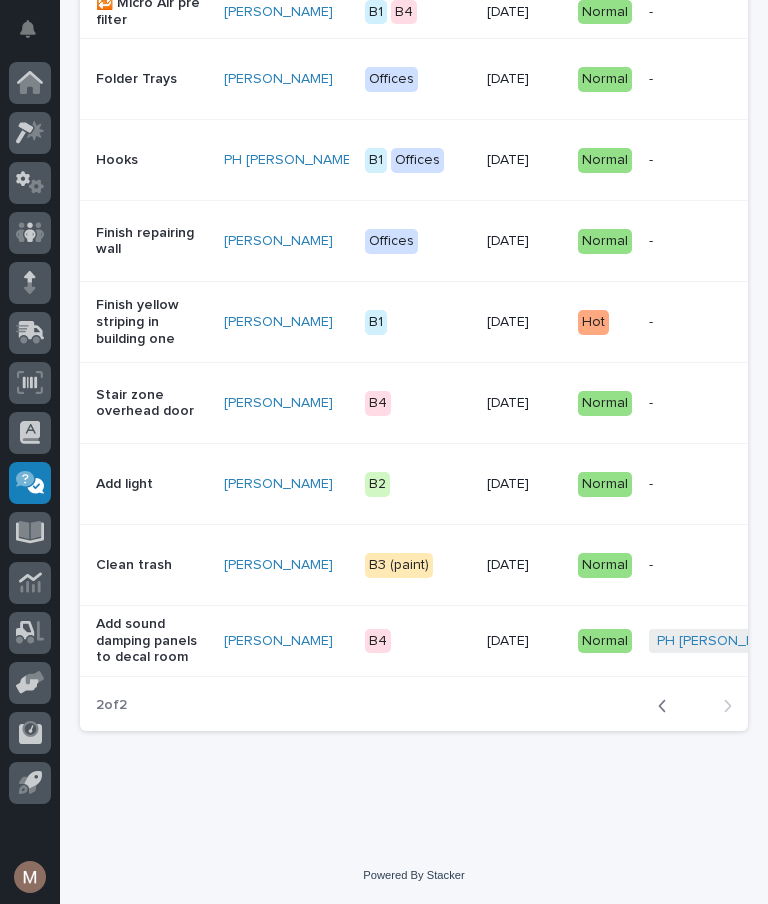 scroll, scrollTop: 0, scrollLeft: 0, axis: both 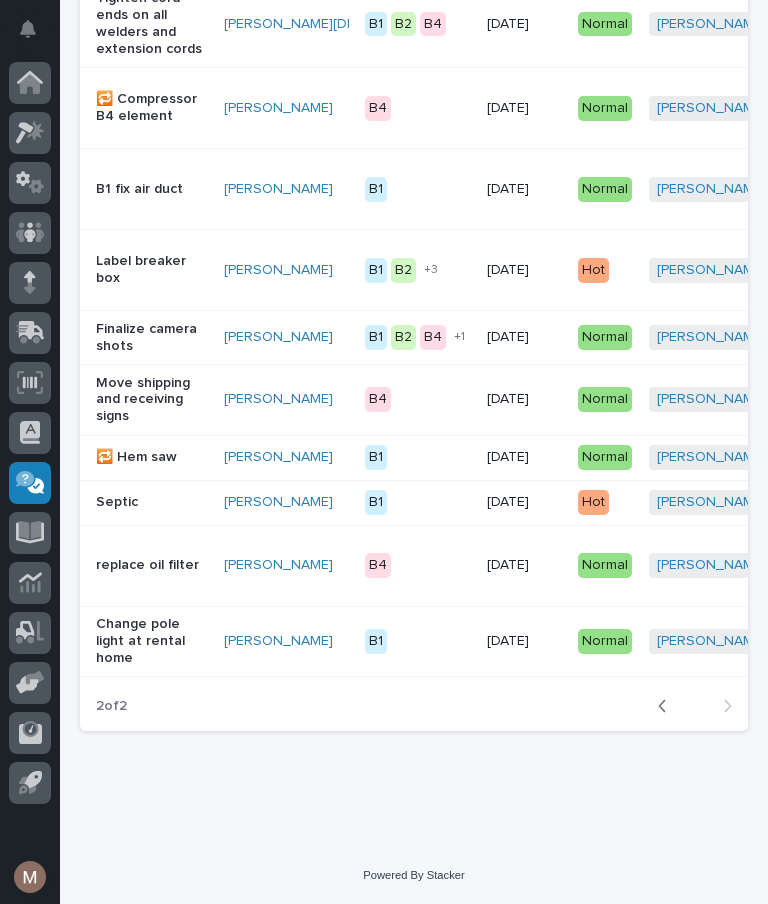 click on "Back" at bounding box center (668, 706) 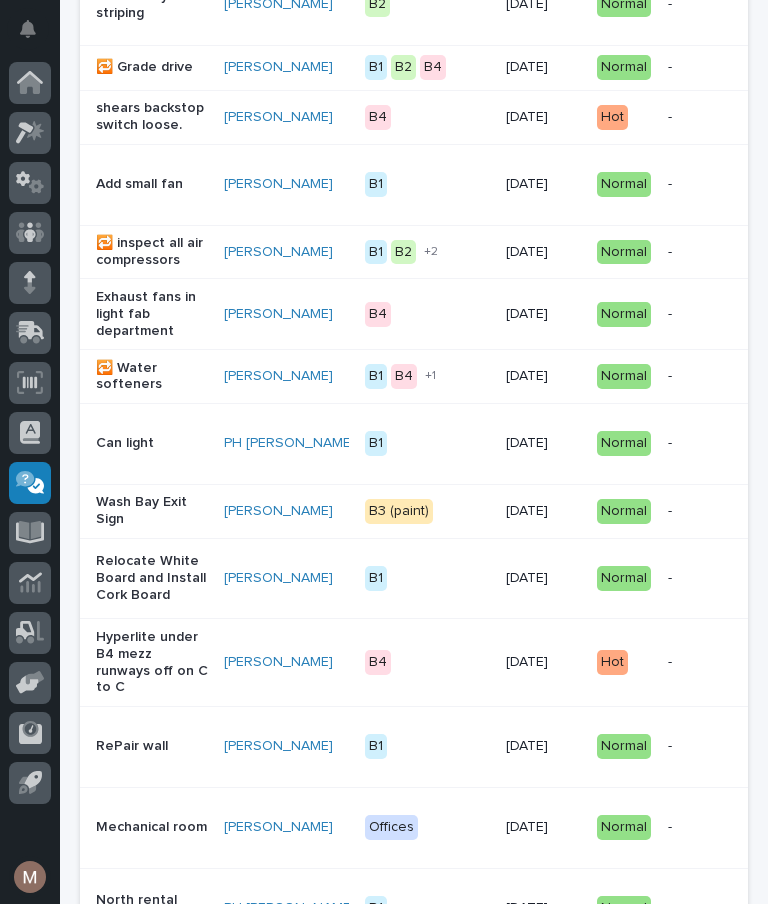 scroll, scrollTop: 0, scrollLeft: 0, axis: both 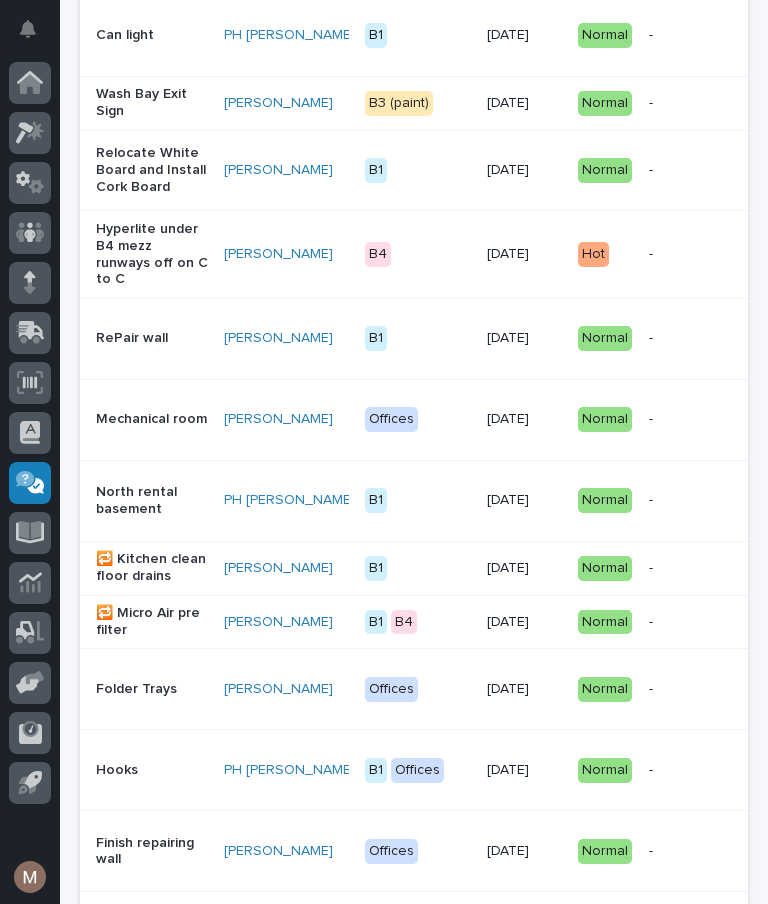 click on "Folder Trays" at bounding box center [152, 689] 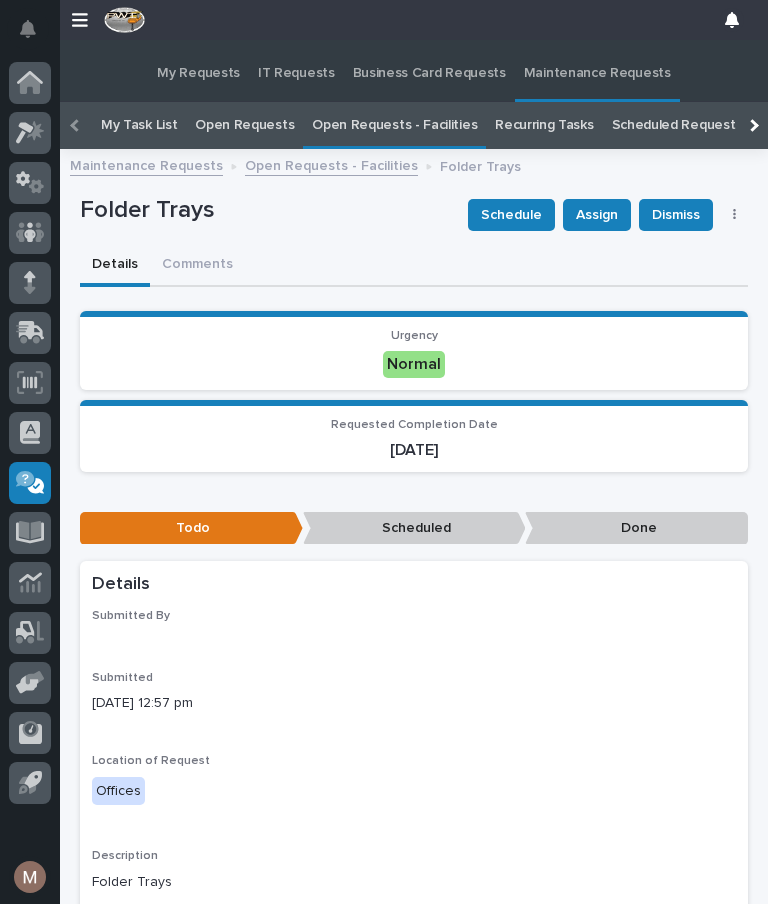scroll, scrollTop: 0, scrollLeft: 0, axis: both 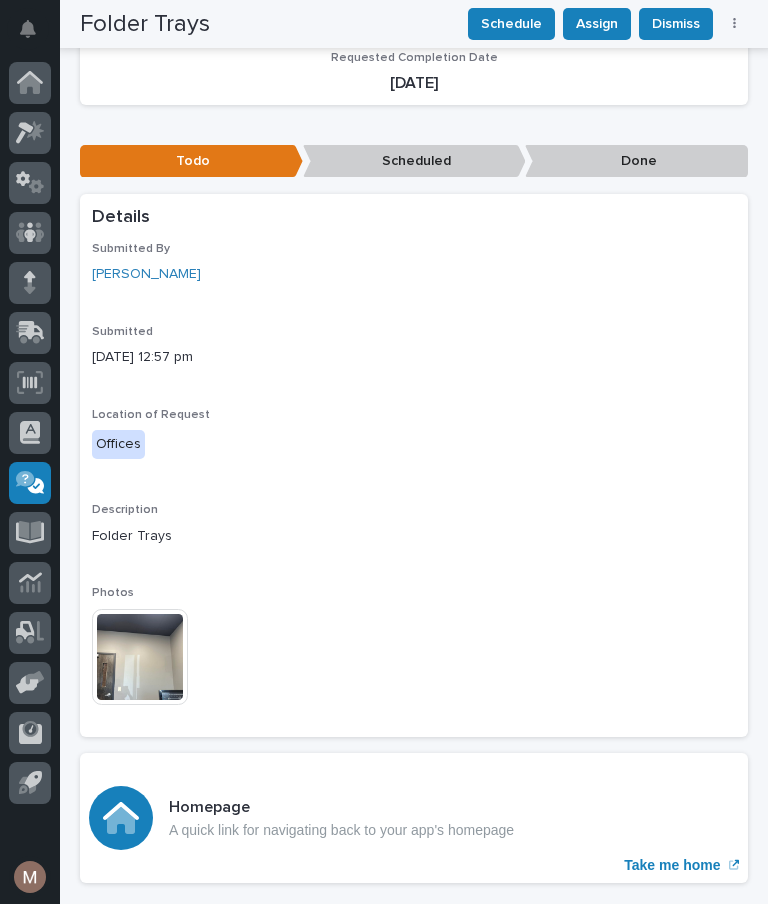 click at bounding box center (34, 28) 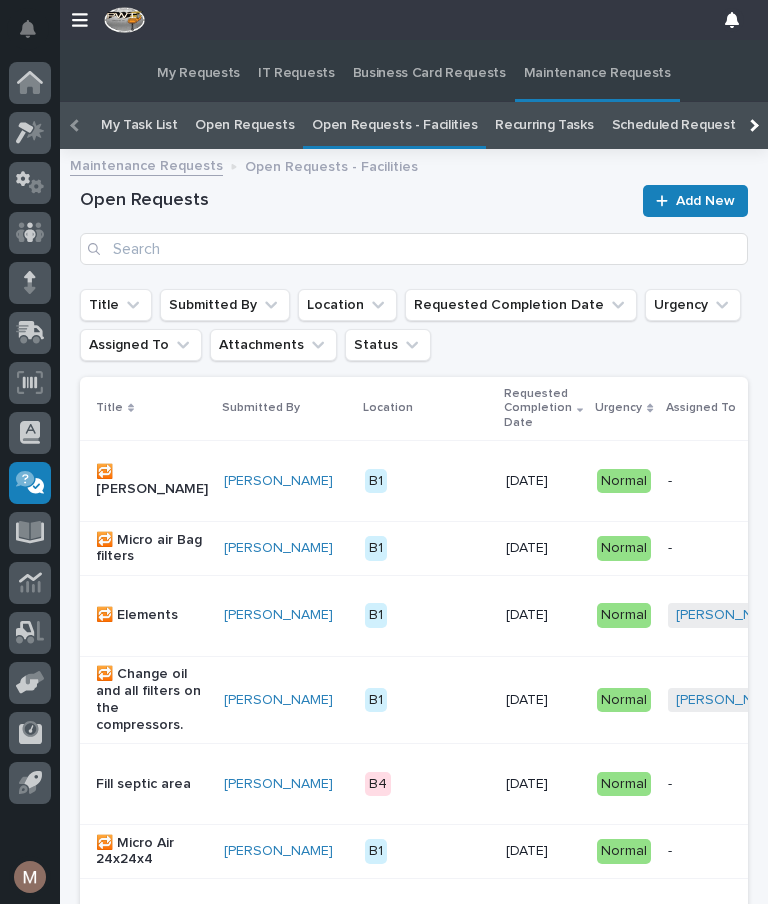 scroll, scrollTop: 0, scrollLeft: 0, axis: both 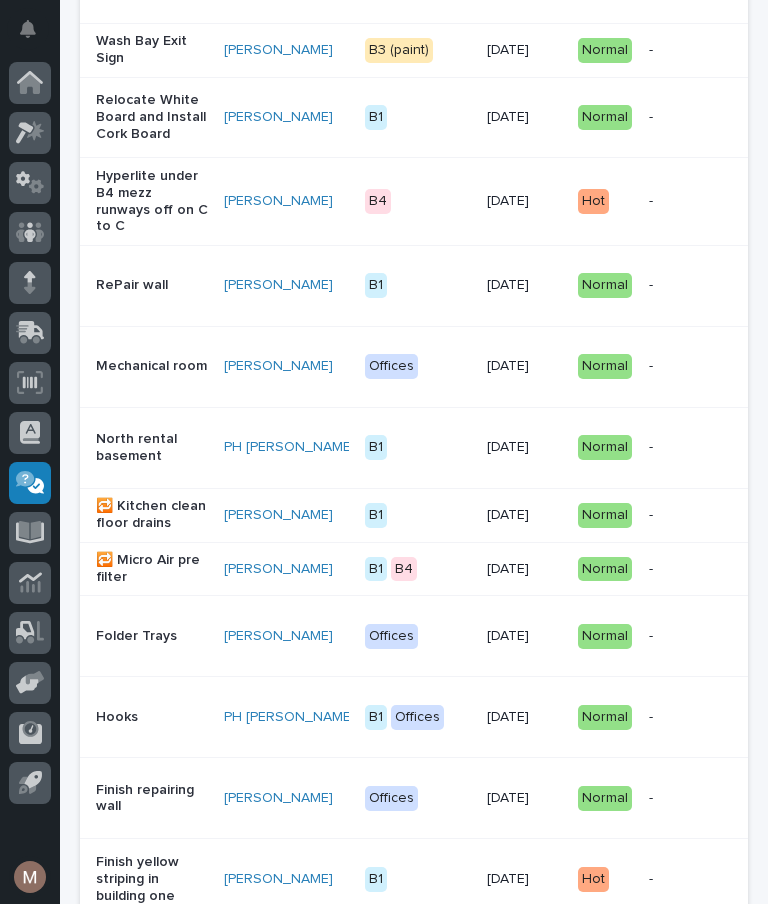 click on "Folder Trays" at bounding box center (152, 636) 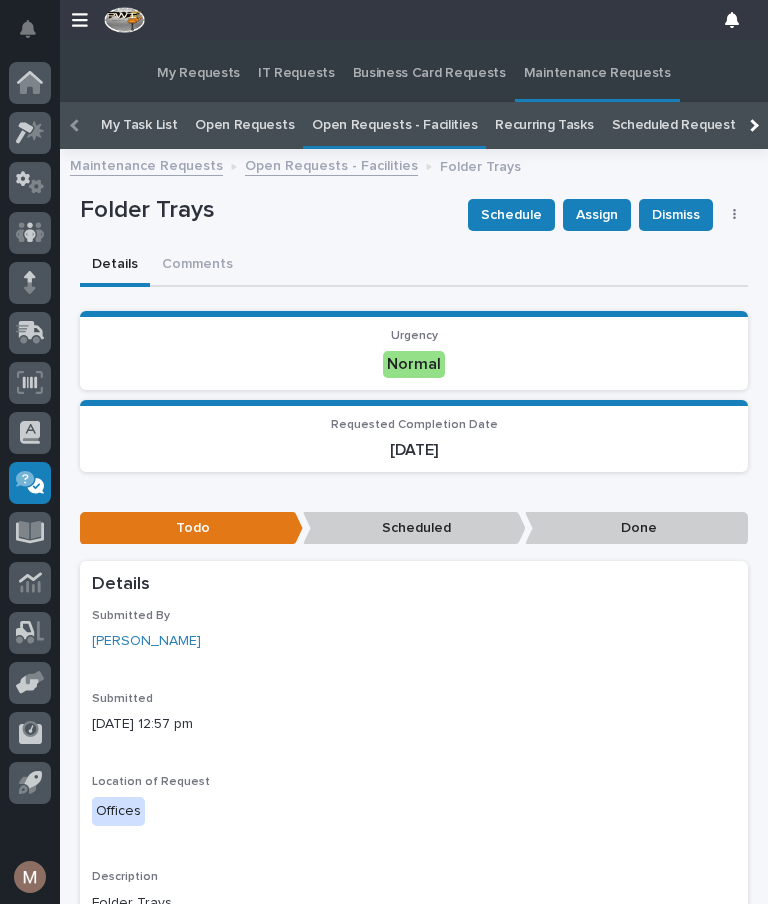 scroll, scrollTop: 0, scrollLeft: 0, axis: both 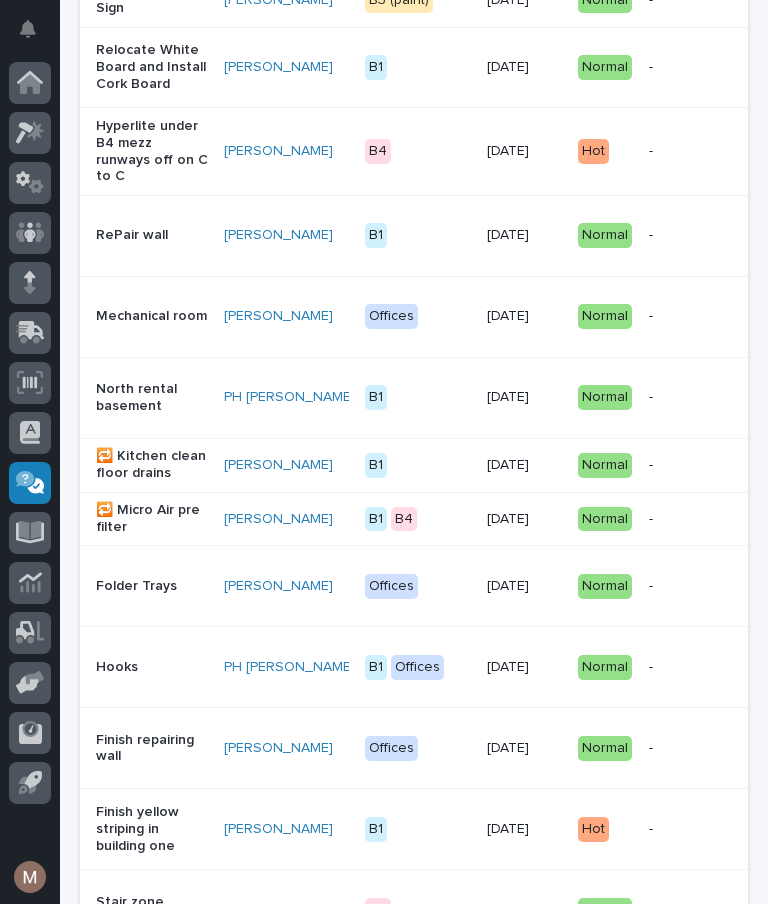 click on "Offices" at bounding box center [391, 586] 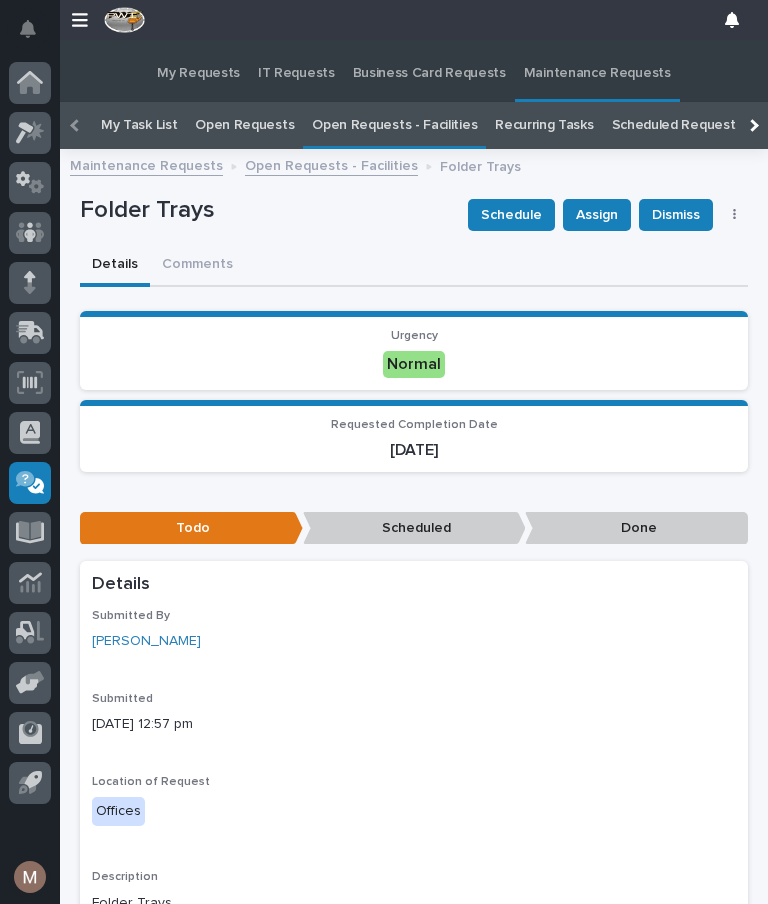 scroll, scrollTop: 36, scrollLeft: 0, axis: vertical 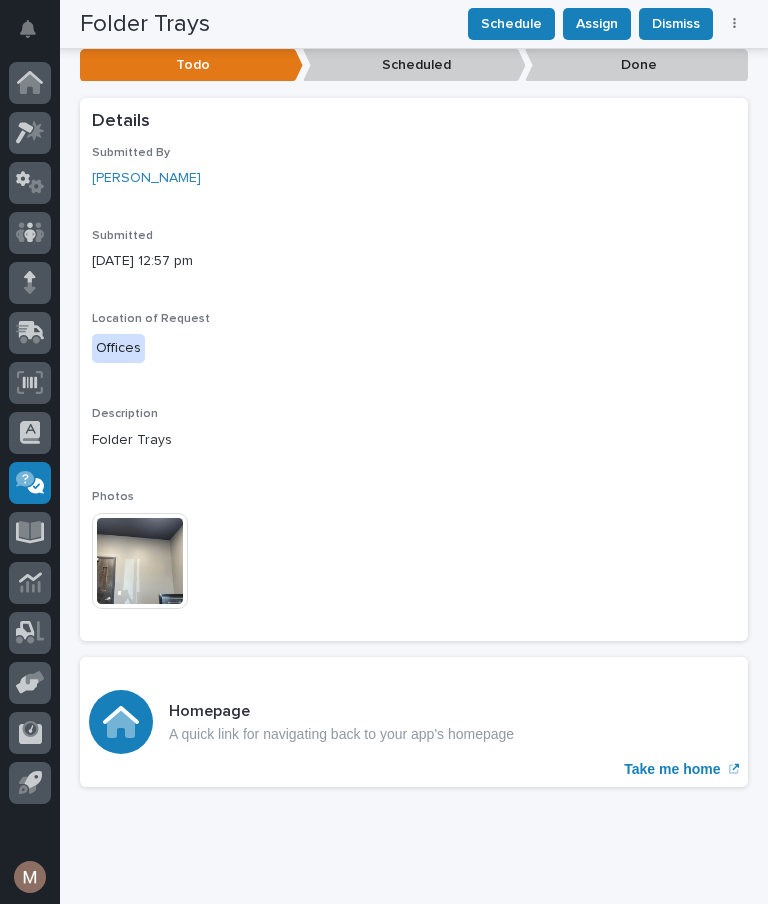 click at bounding box center [140, 561] 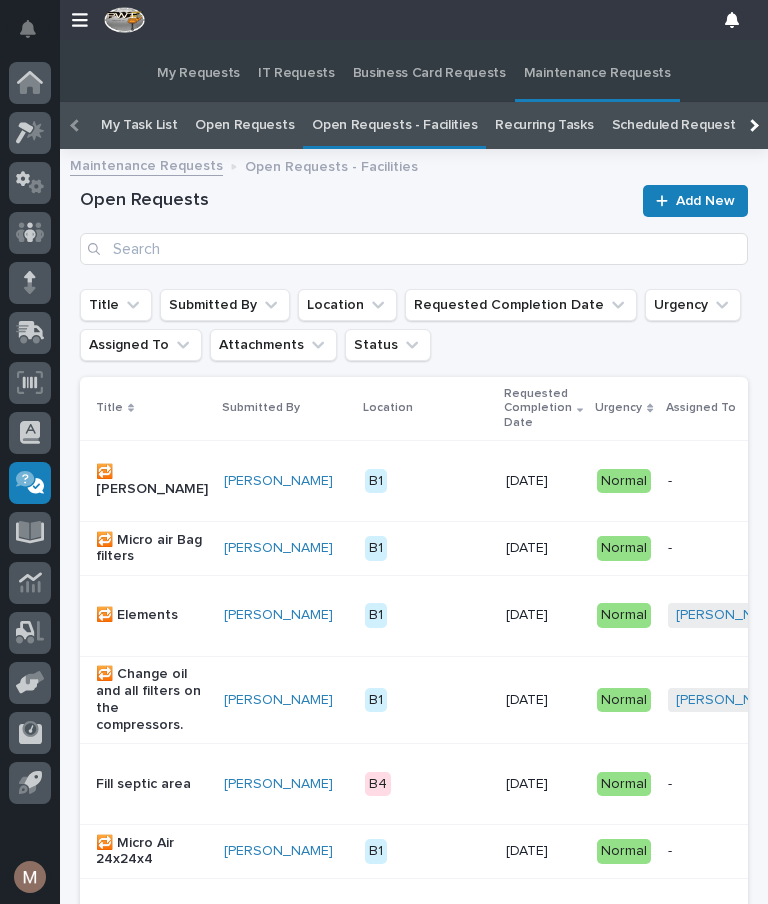 scroll, scrollTop: 0, scrollLeft: 0, axis: both 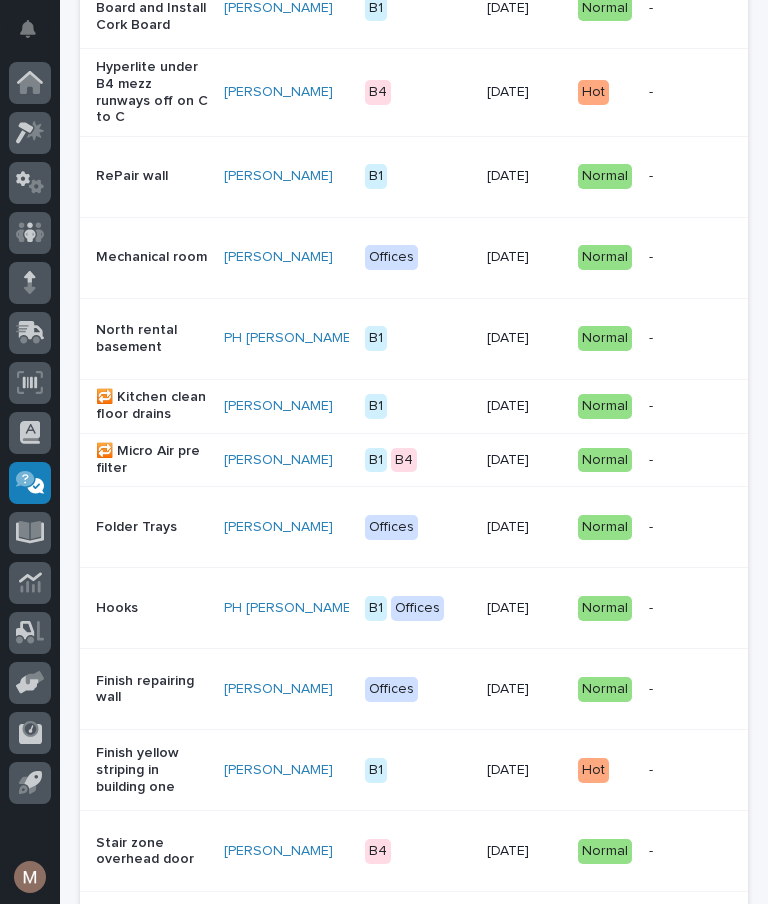 click on "-" at bounding box center [711, 527] 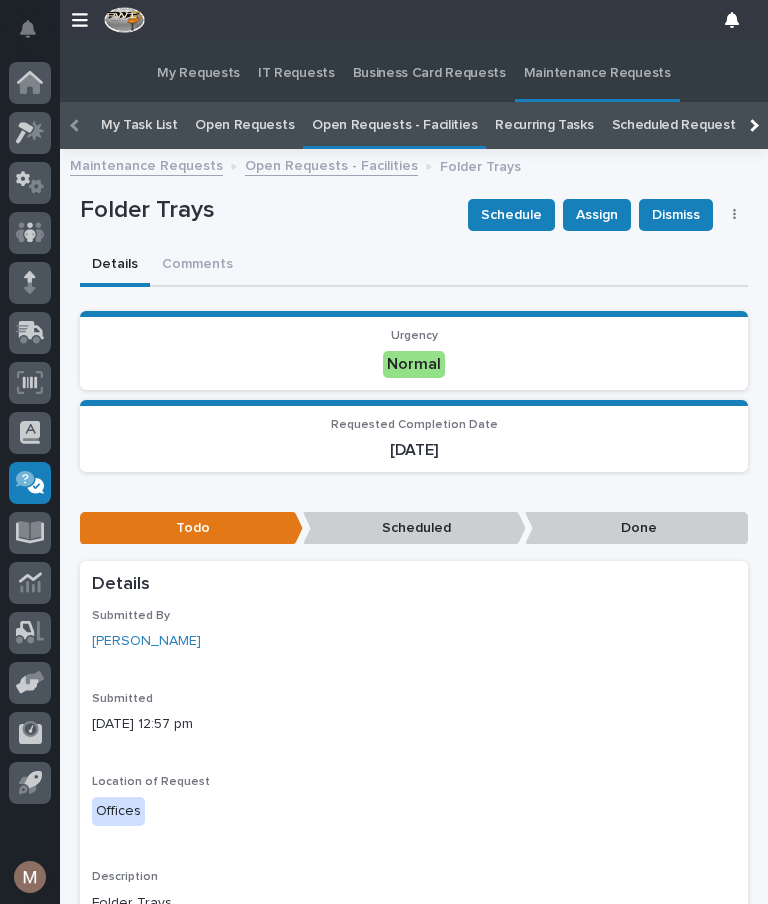 scroll, scrollTop: 76, scrollLeft: 0, axis: vertical 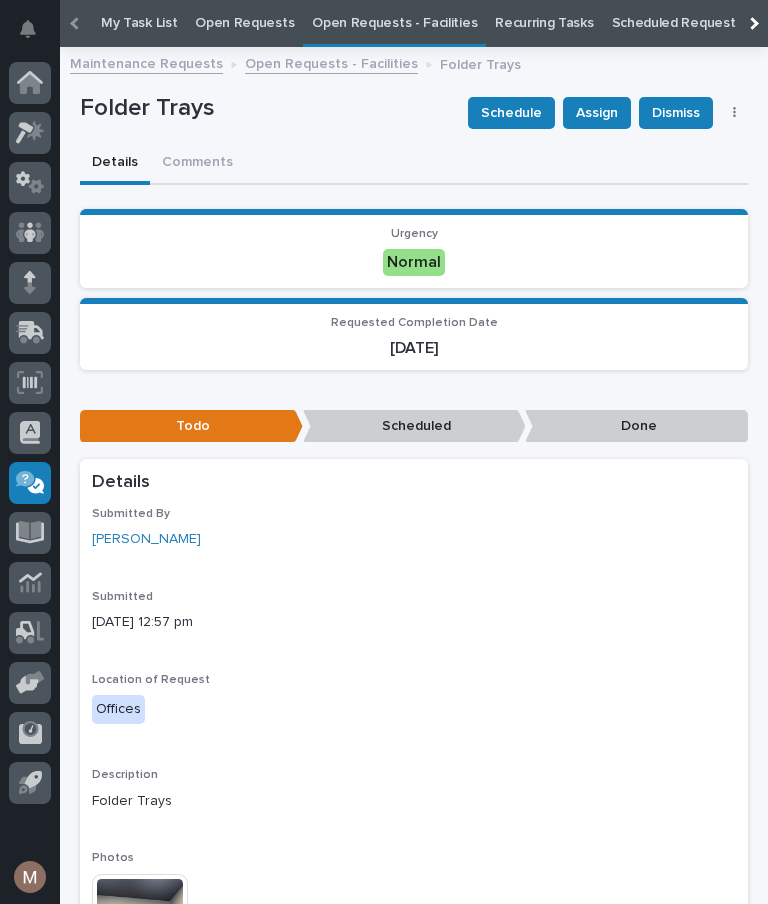 click on "Done" at bounding box center [636, 426] 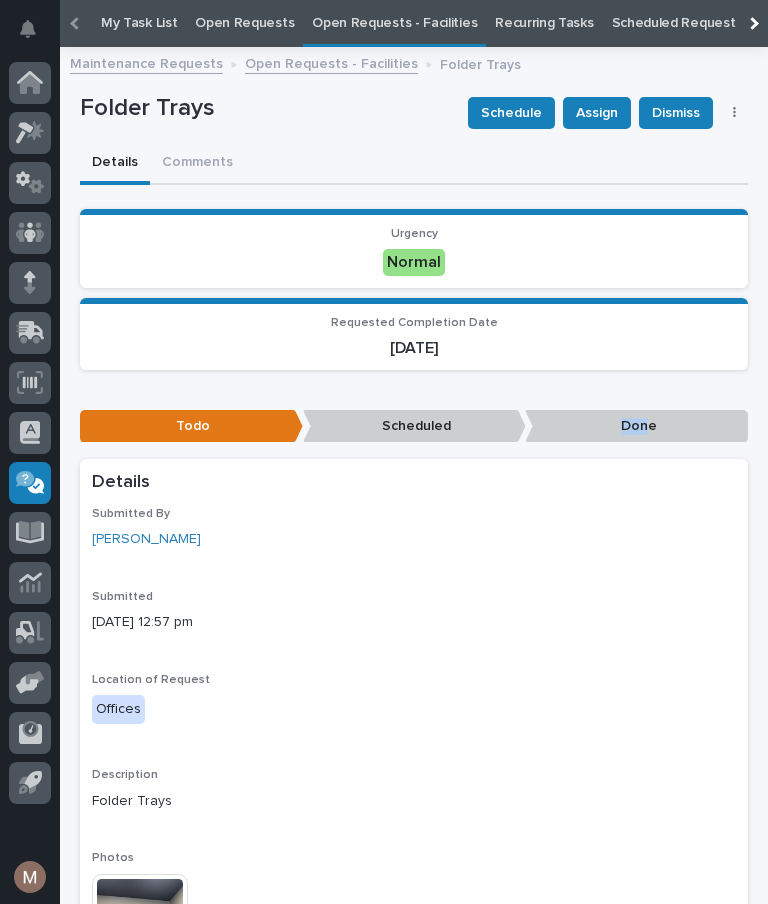 click on "Done" at bounding box center (636, 426) 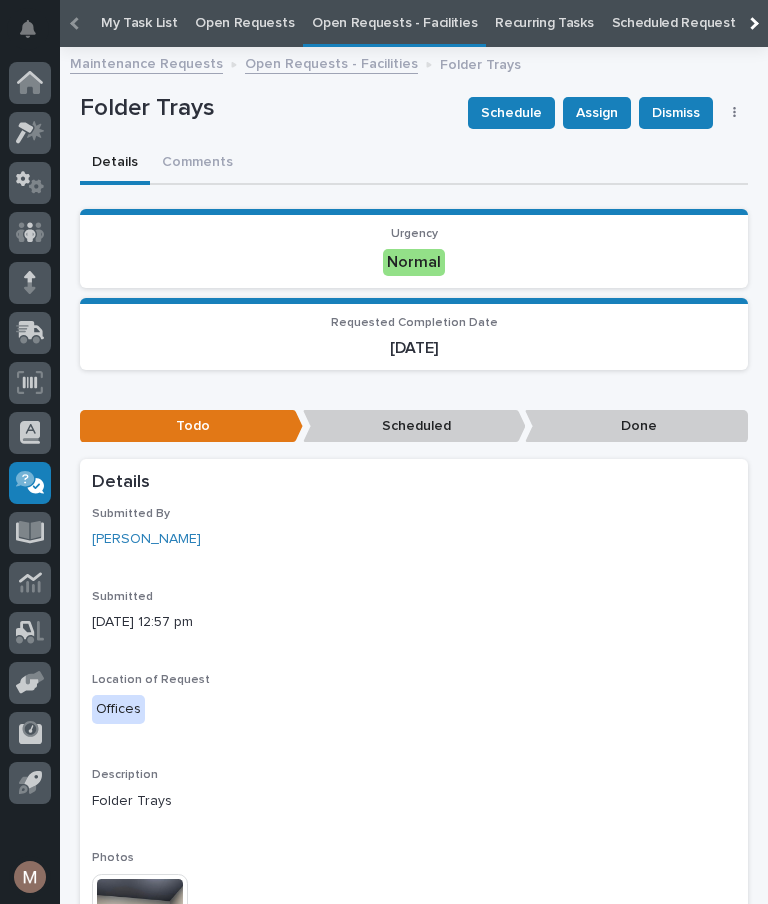 click on "Done" at bounding box center (636, 426) 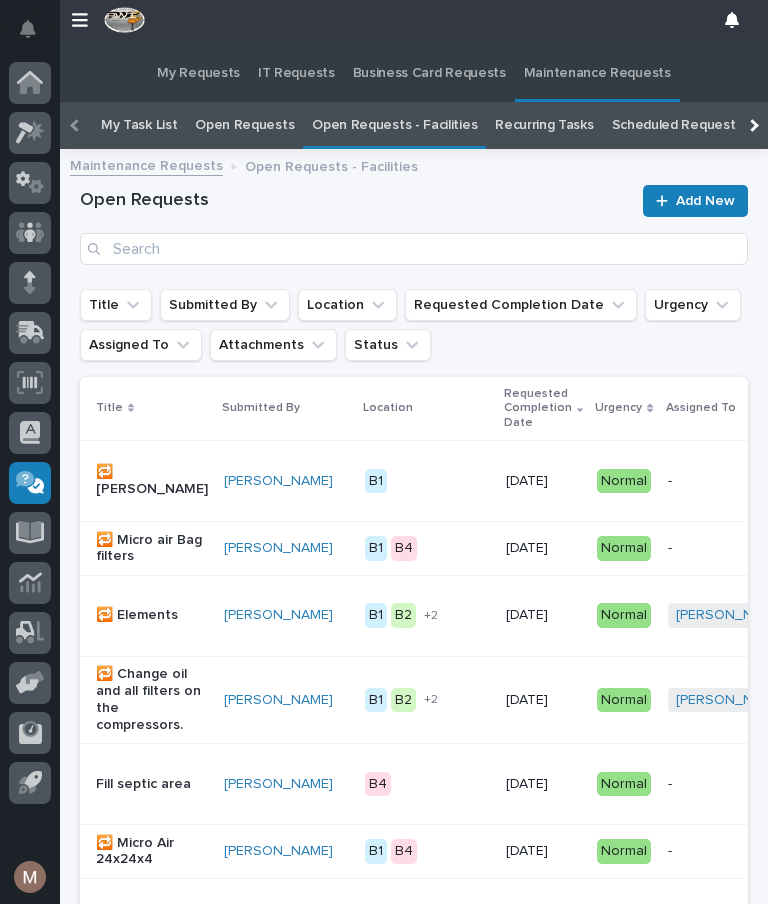 scroll, scrollTop: 0, scrollLeft: 0, axis: both 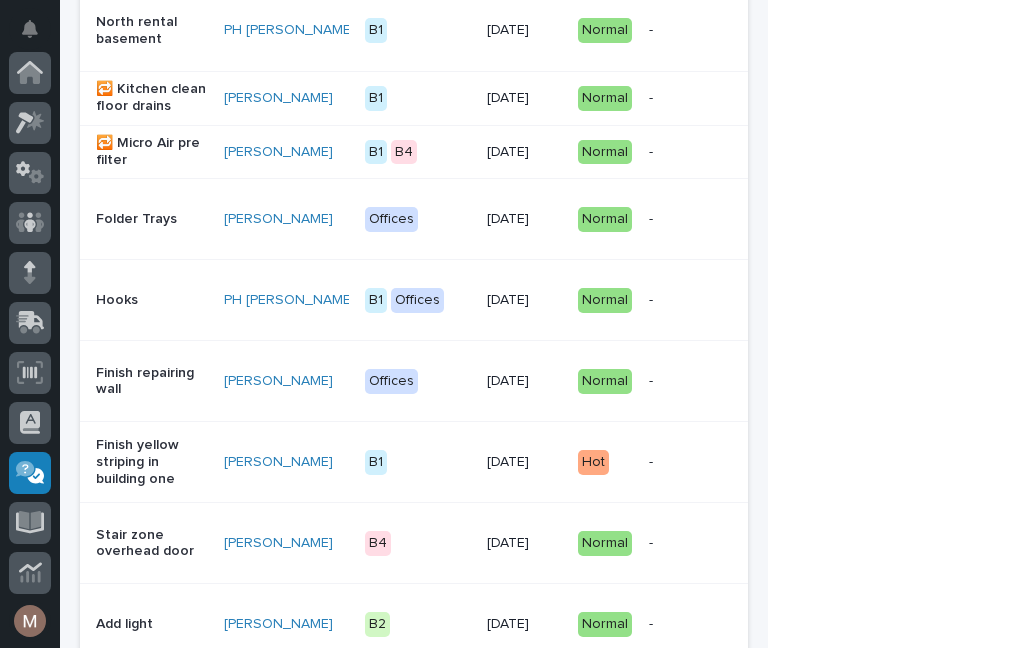 click on "Normal" at bounding box center [605, 219] 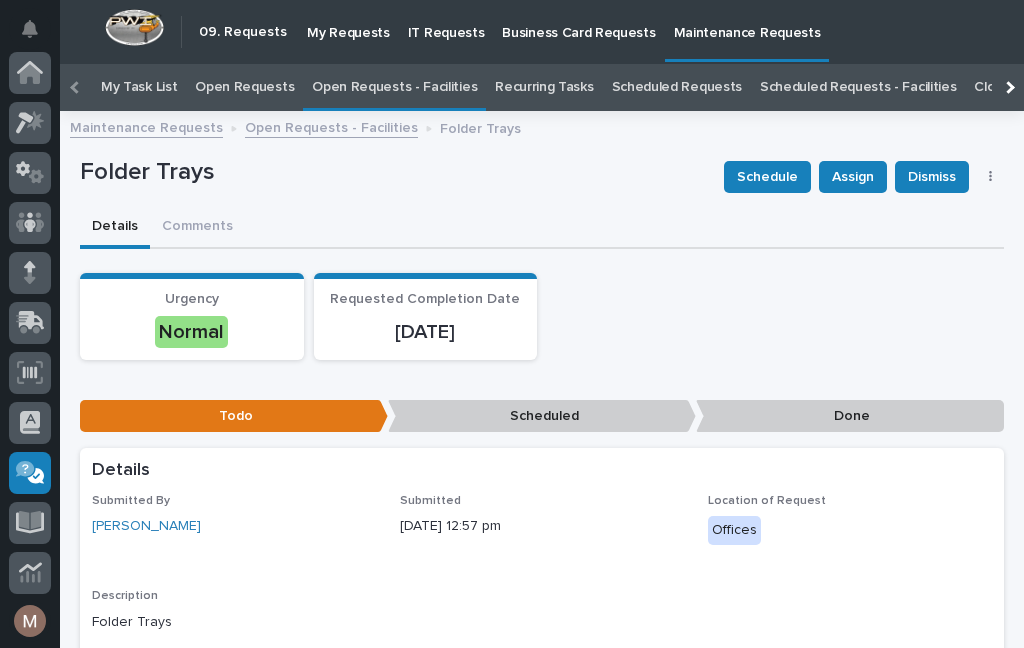 scroll, scrollTop: 35, scrollLeft: 0, axis: vertical 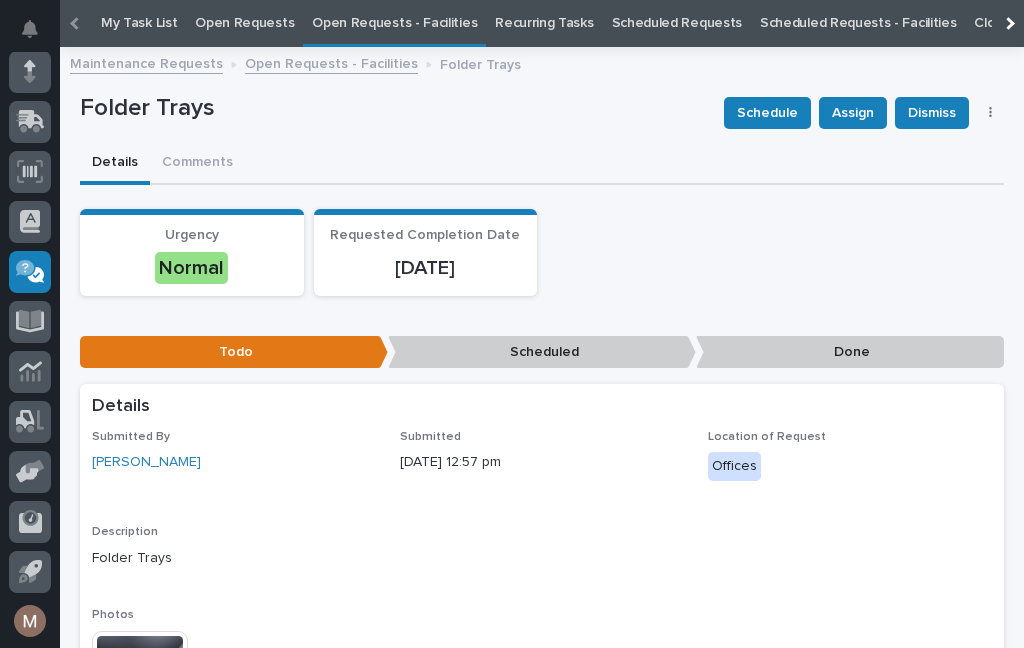click on "Todo Scheduled Done" at bounding box center (542, 356) 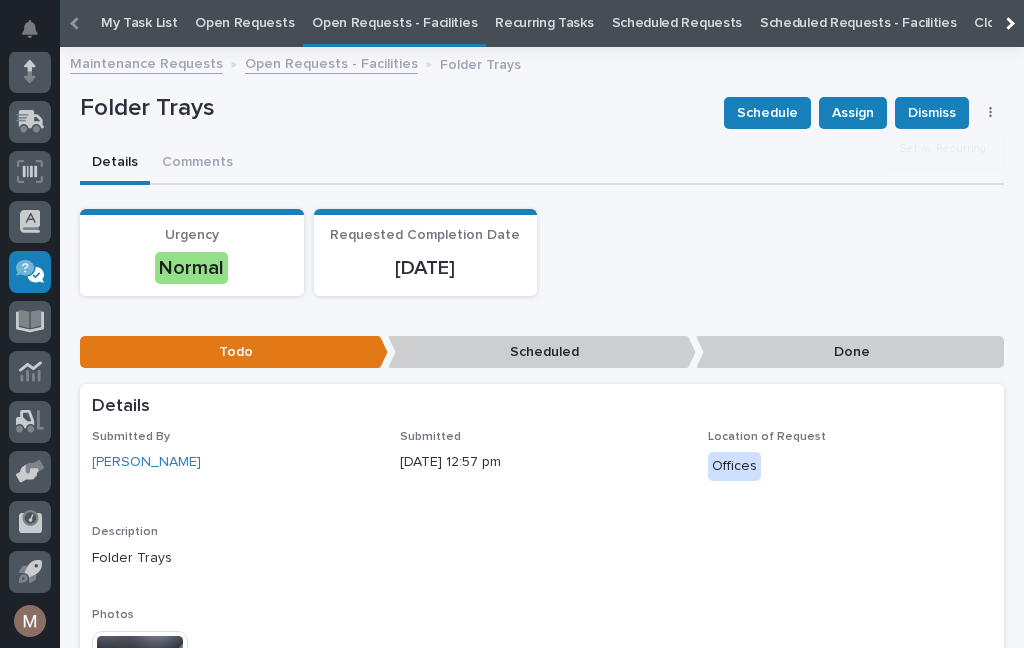click on "Maintenance Requests Open Requests - Facilities Folder Trays" at bounding box center (542, 65) 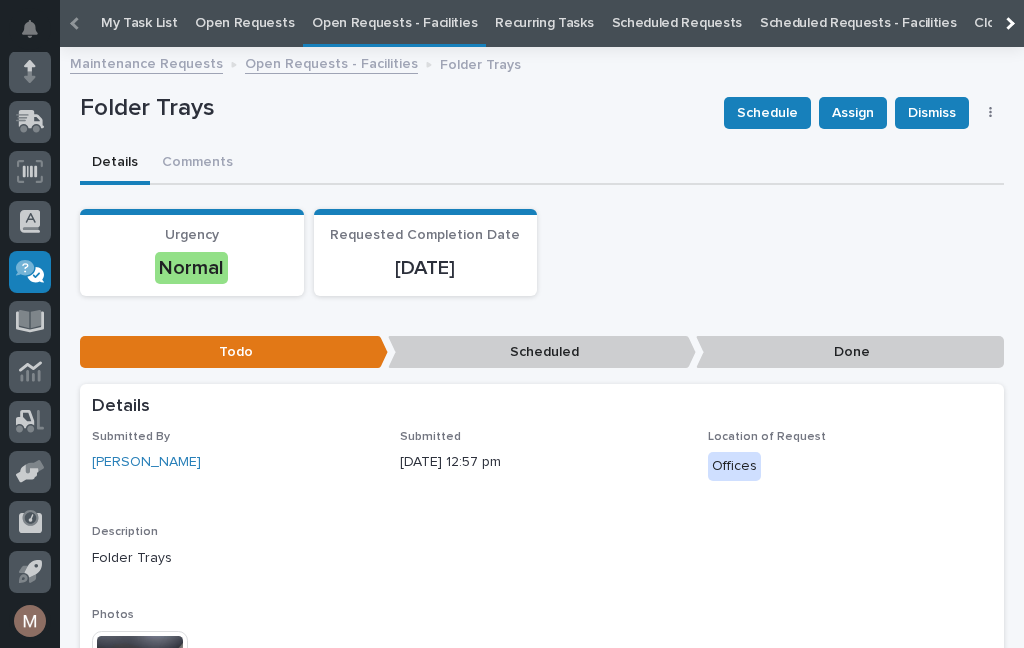 click at bounding box center [991, 113] 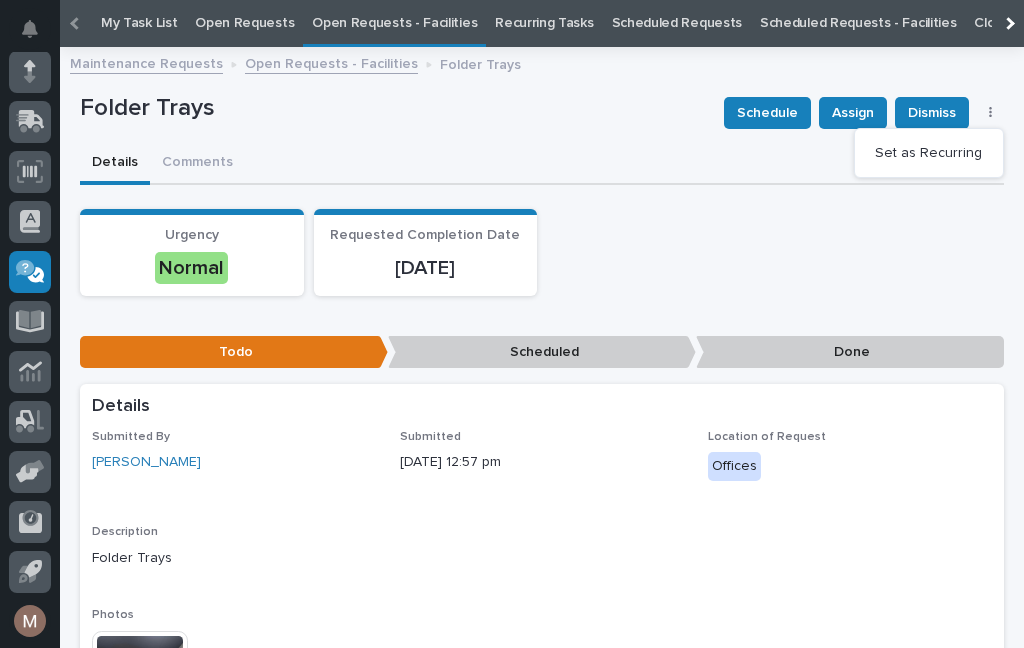 click at bounding box center [991, 113] 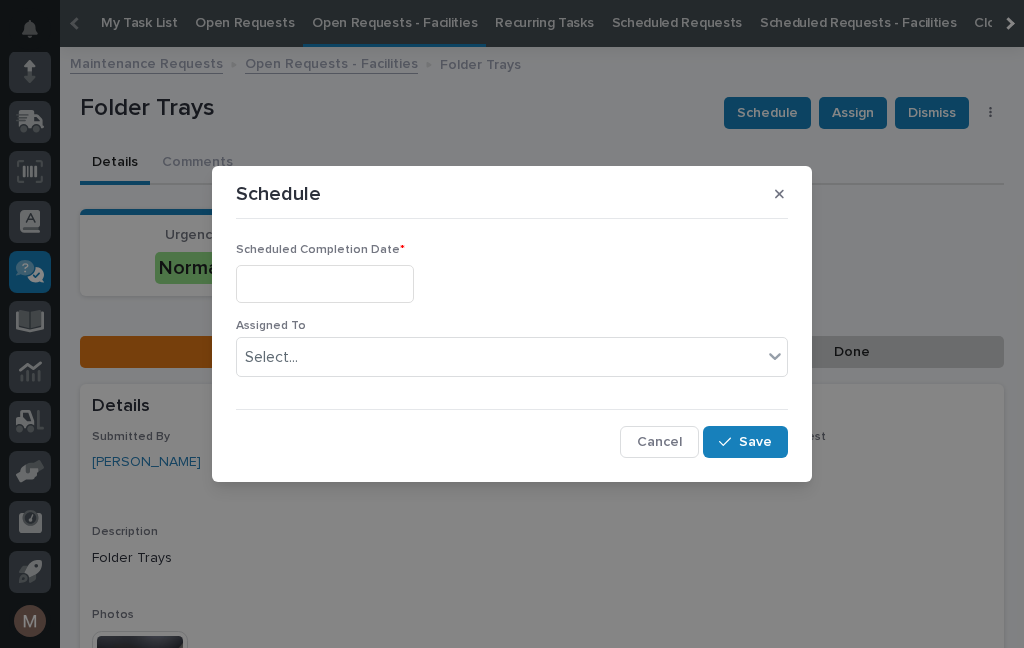 click at bounding box center (325, 283) 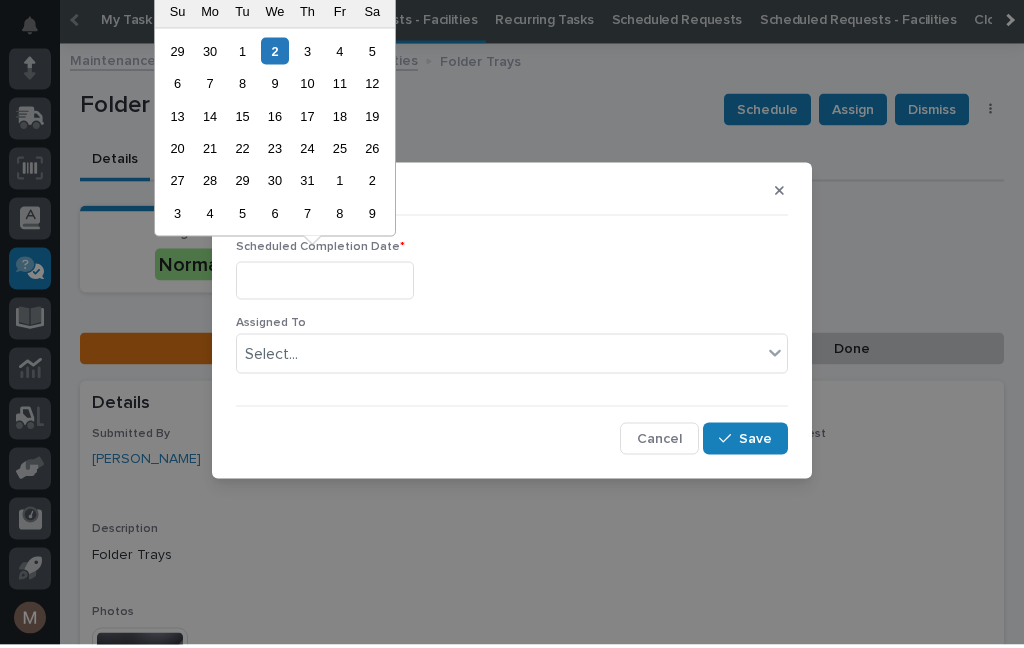 click on "2" at bounding box center [274, 54] 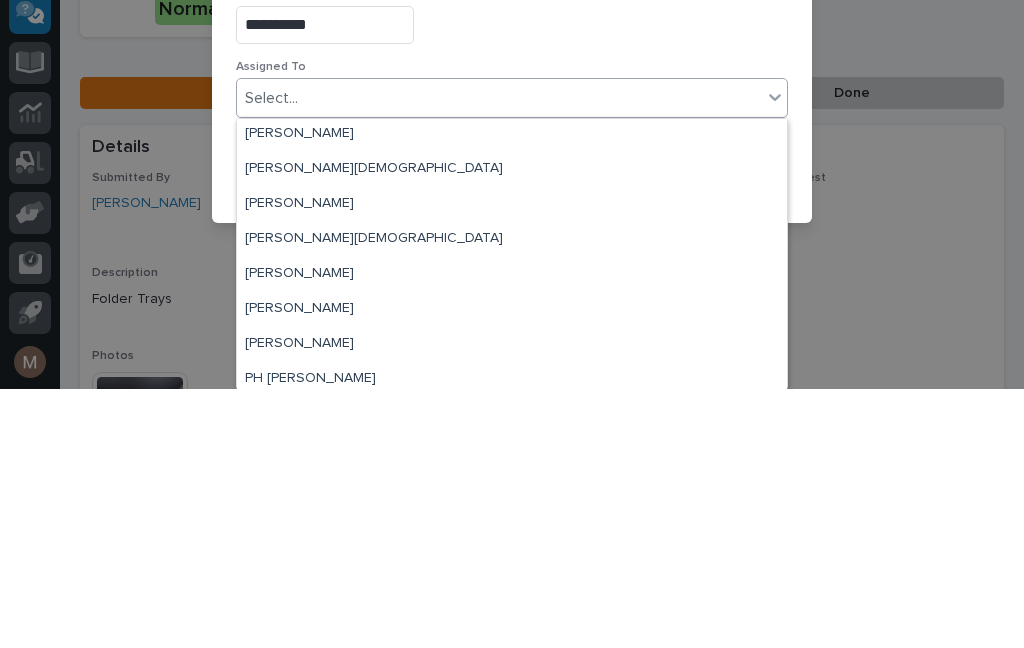 scroll, scrollTop: 70, scrollLeft: 0, axis: vertical 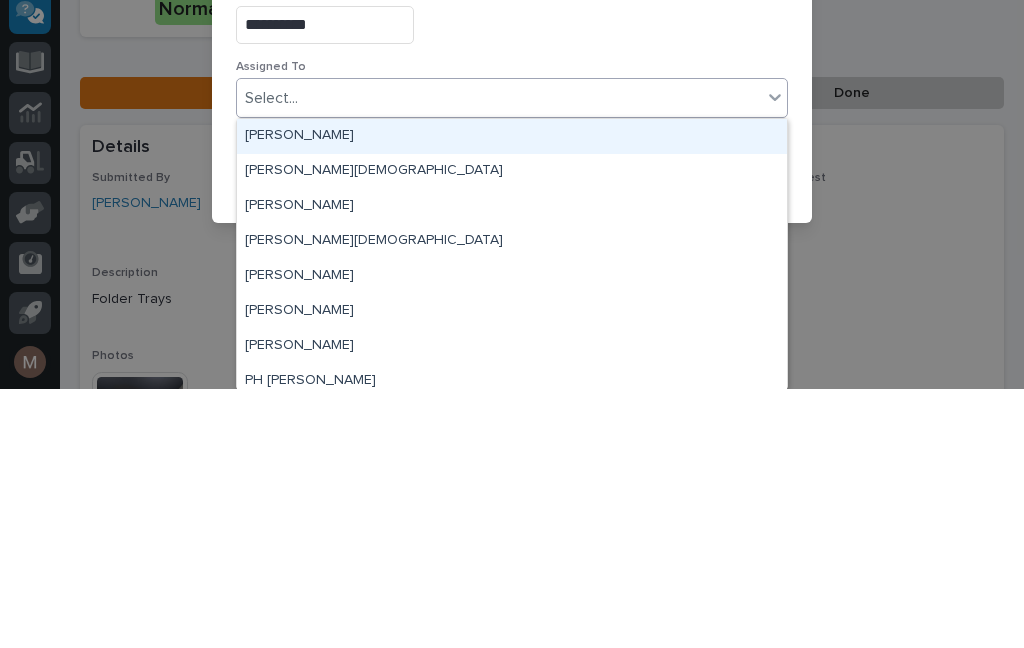 click on "Jerry Yoder" at bounding box center (512, 395) 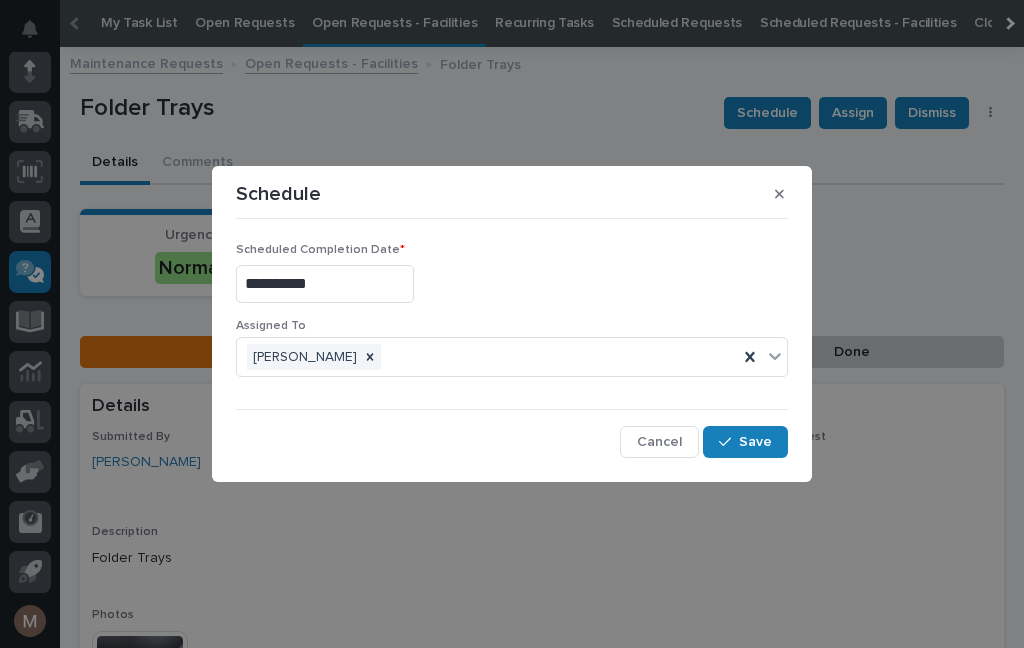 click on "Save" at bounding box center [755, 442] 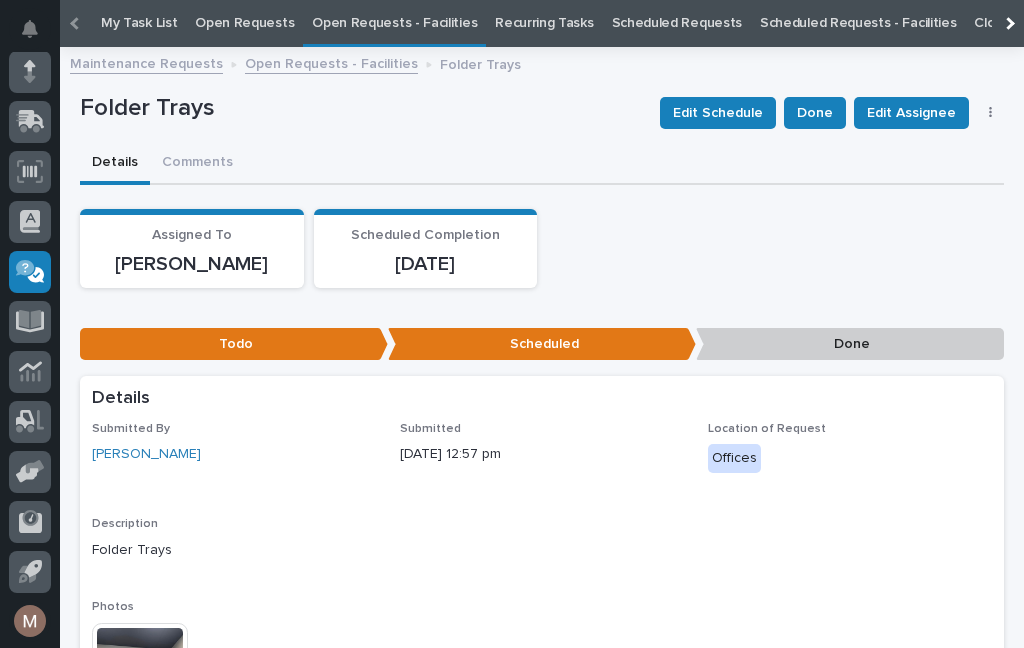 click on "Done" at bounding box center [815, 113] 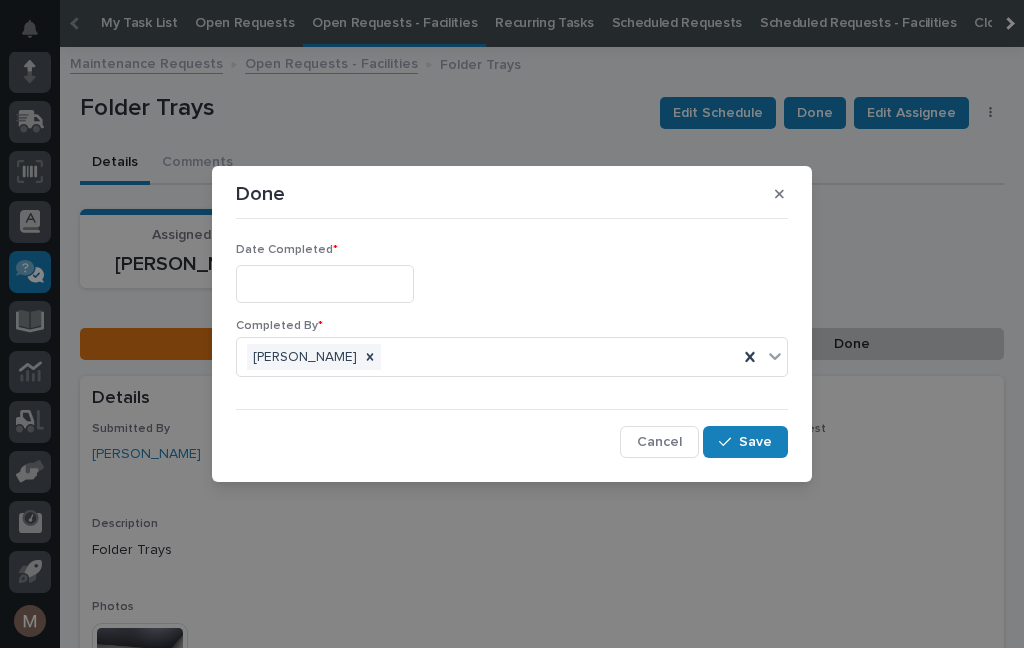 click at bounding box center [325, 283] 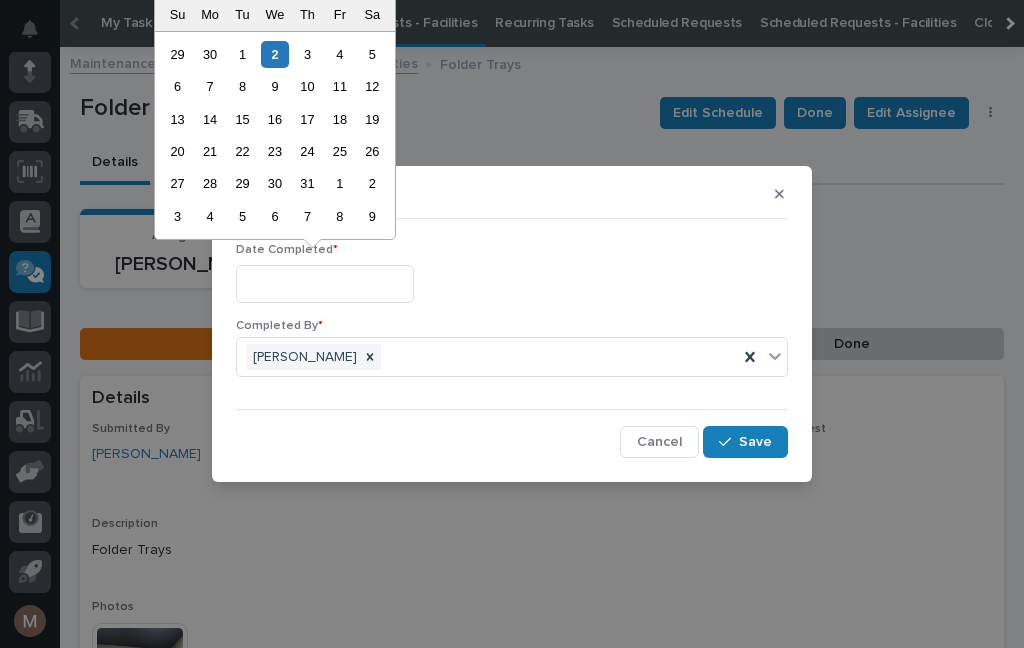 click on "2" at bounding box center (274, 54) 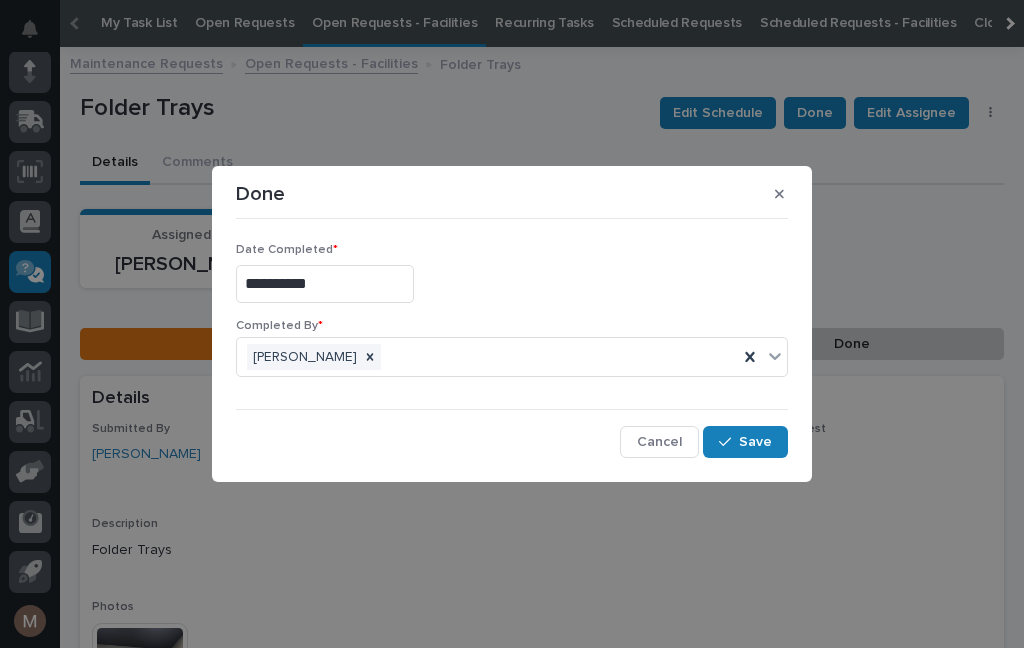 click on "Save" at bounding box center [755, 442] 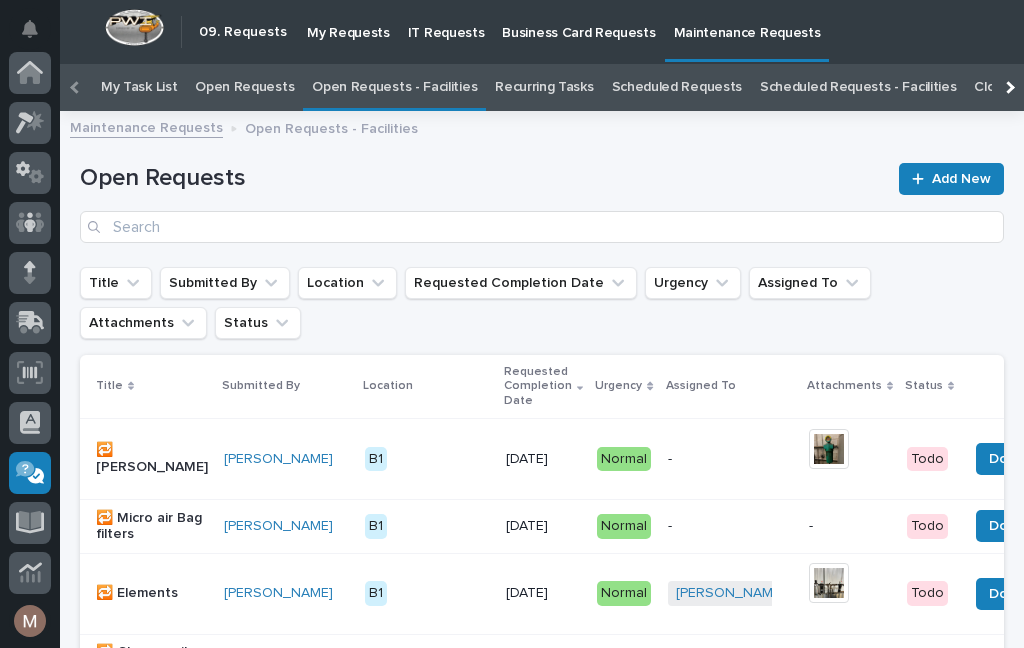 scroll, scrollTop: 201, scrollLeft: 0, axis: vertical 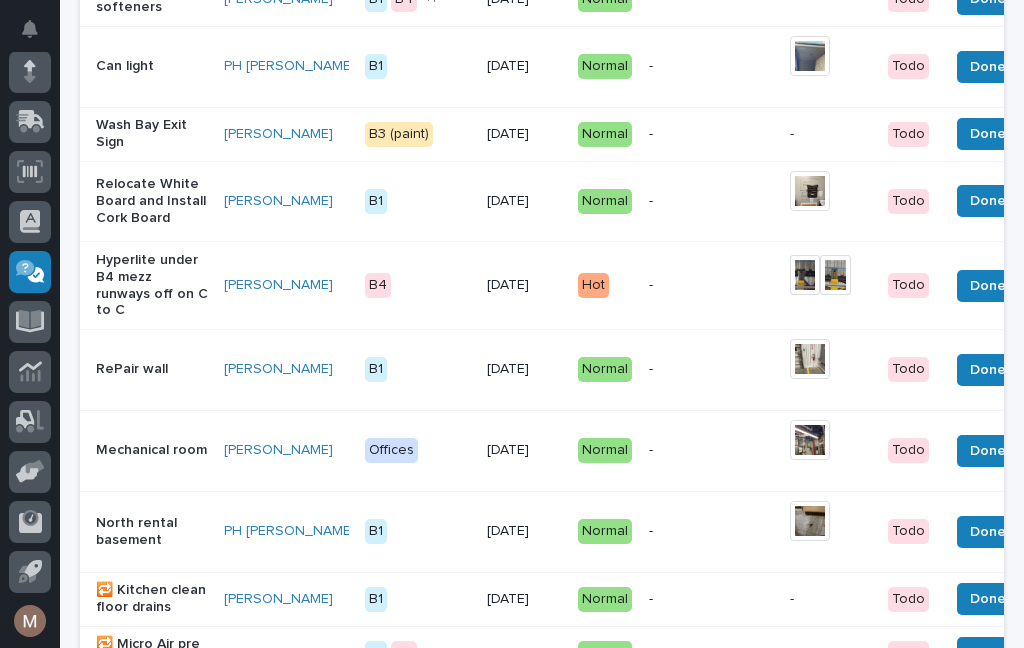 click on "Done" at bounding box center [988, 201] 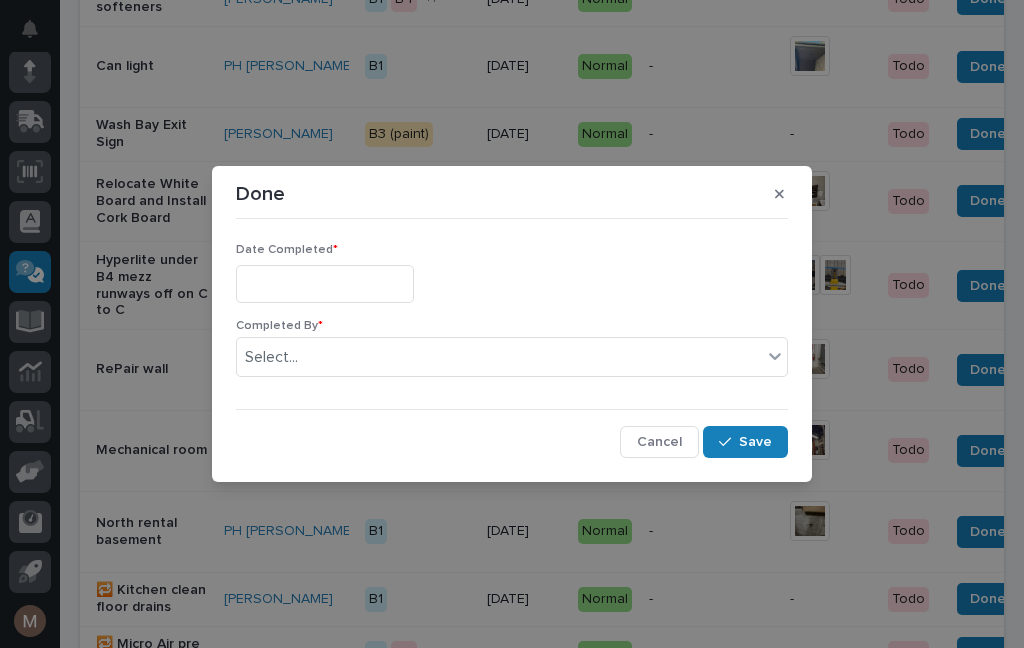 click at bounding box center (325, 283) 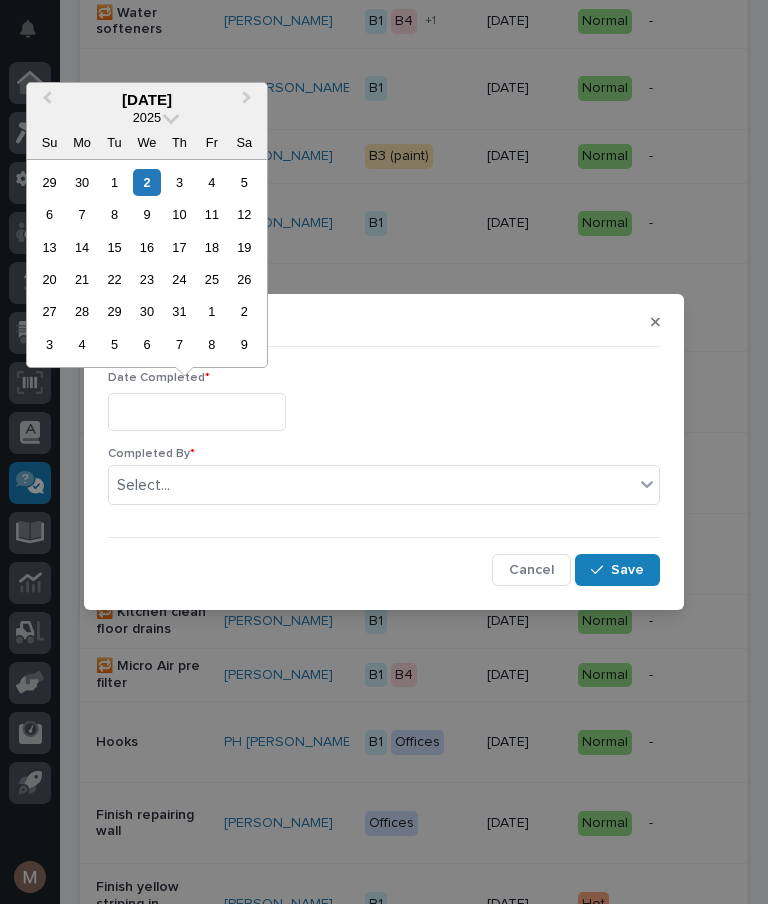 scroll, scrollTop: 0, scrollLeft: 0, axis: both 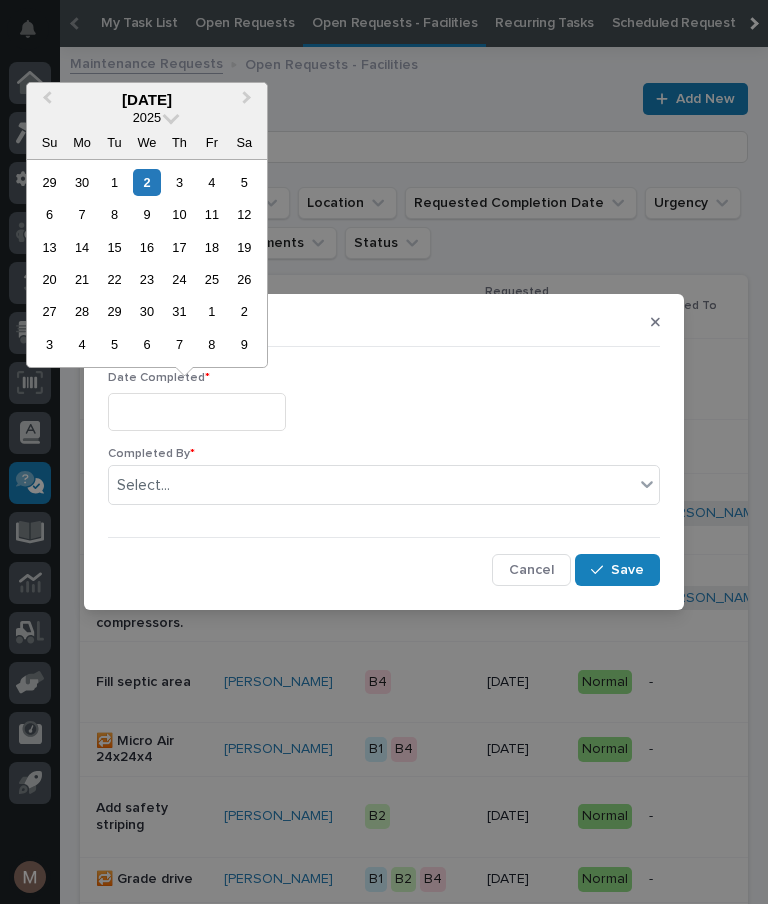 click on "2" at bounding box center (146, 182) 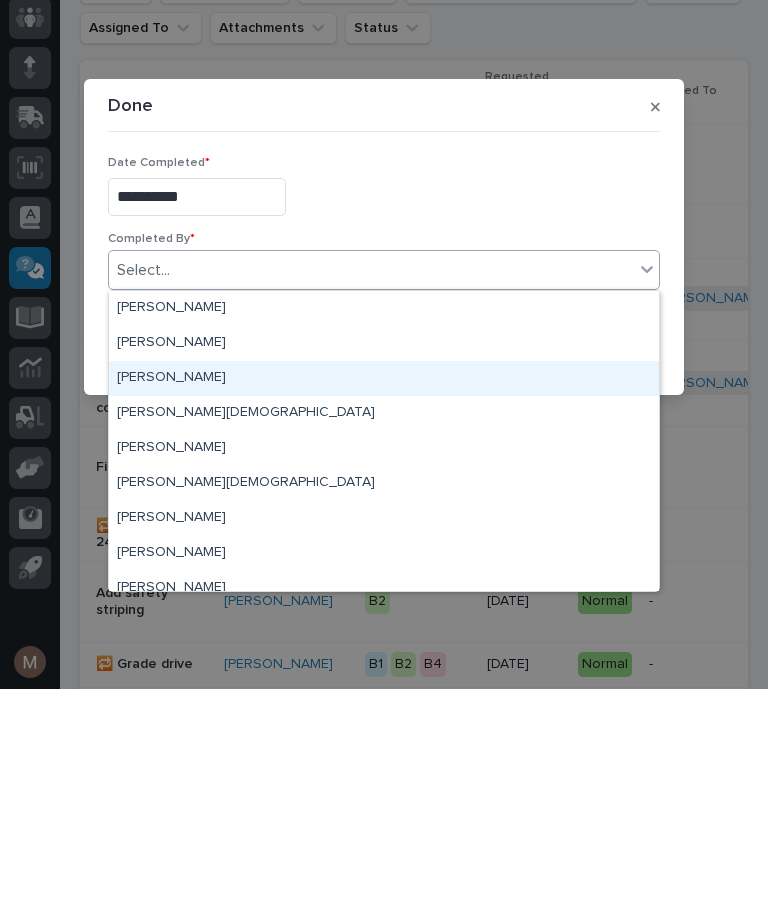 click on "Jerry Yoder" at bounding box center [384, 593] 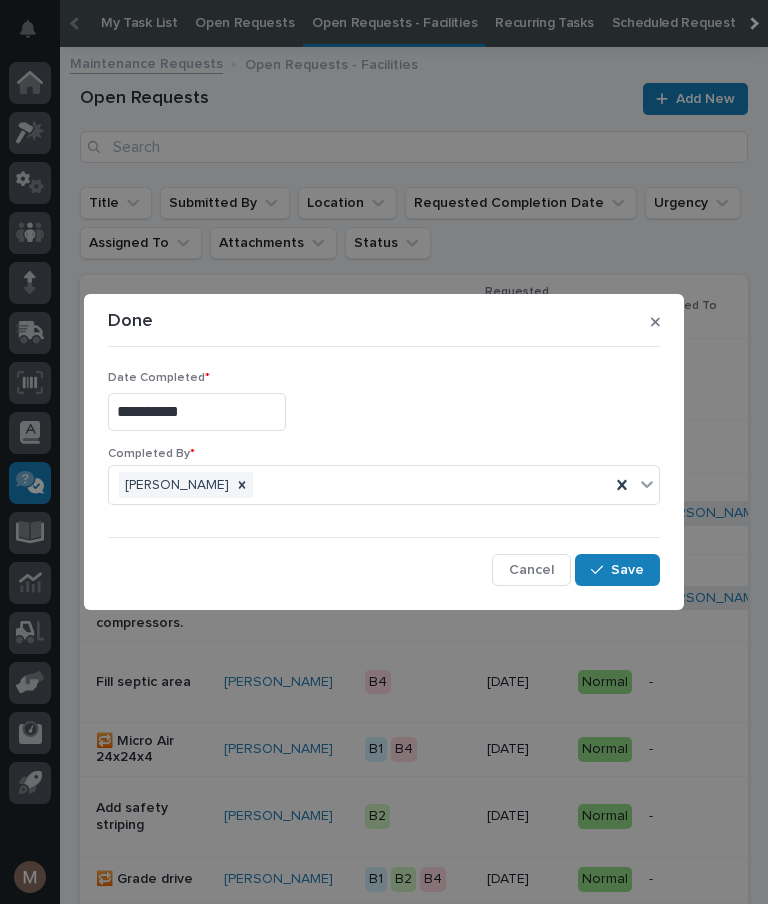 click on "Save" at bounding box center (617, 570) 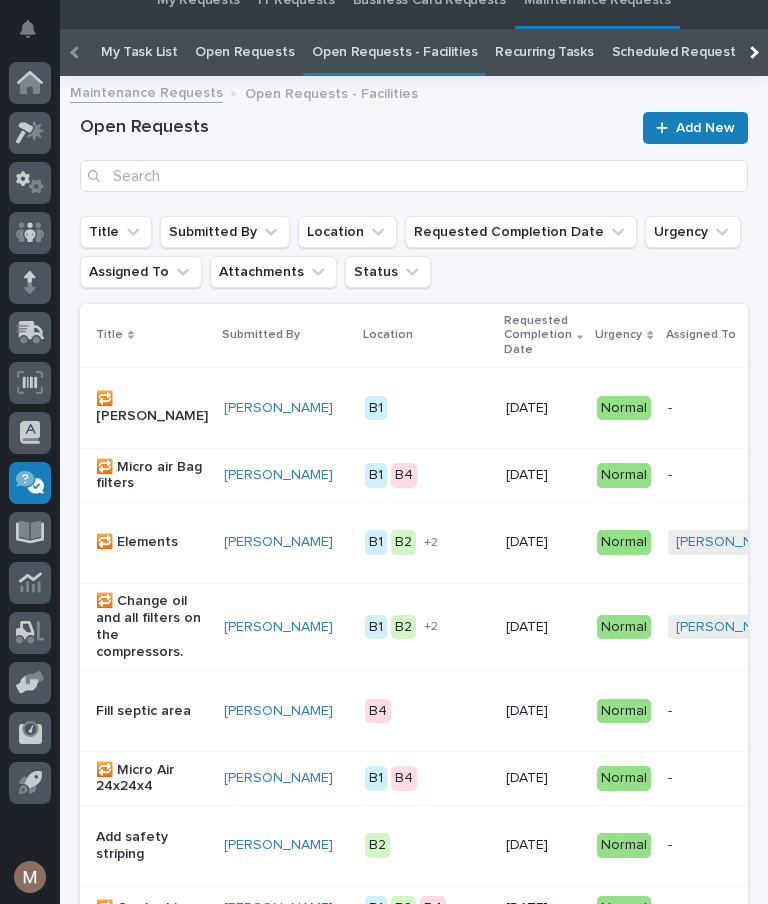 scroll, scrollTop: 102, scrollLeft: 0, axis: vertical 